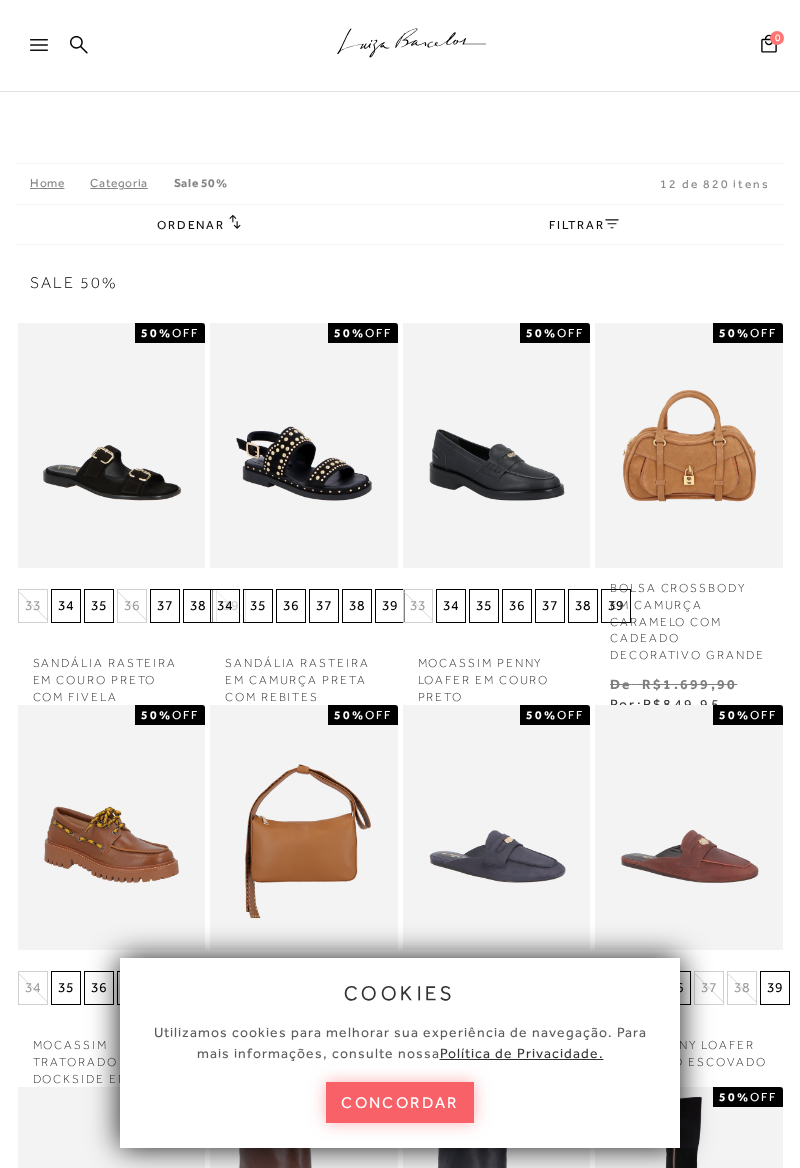 scroll, scrollTop: 0, scrollLeft: 0, axis: both 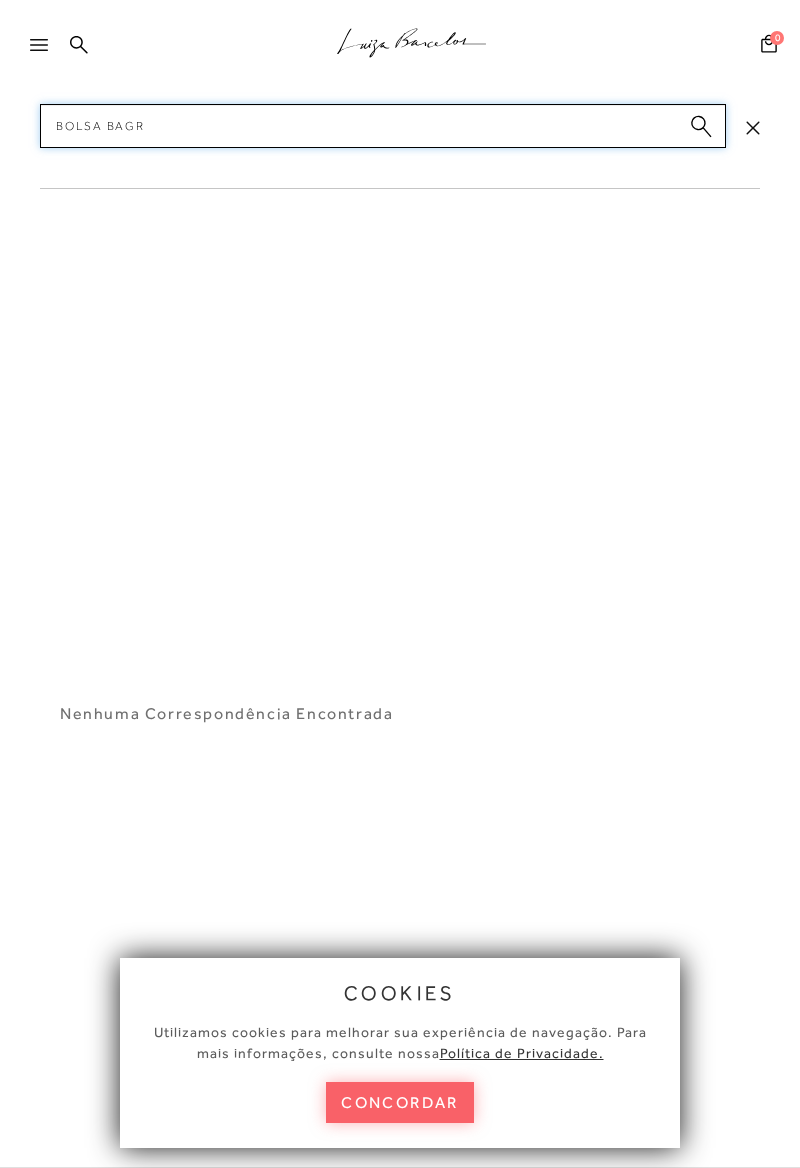 type on "Bolsa bag" 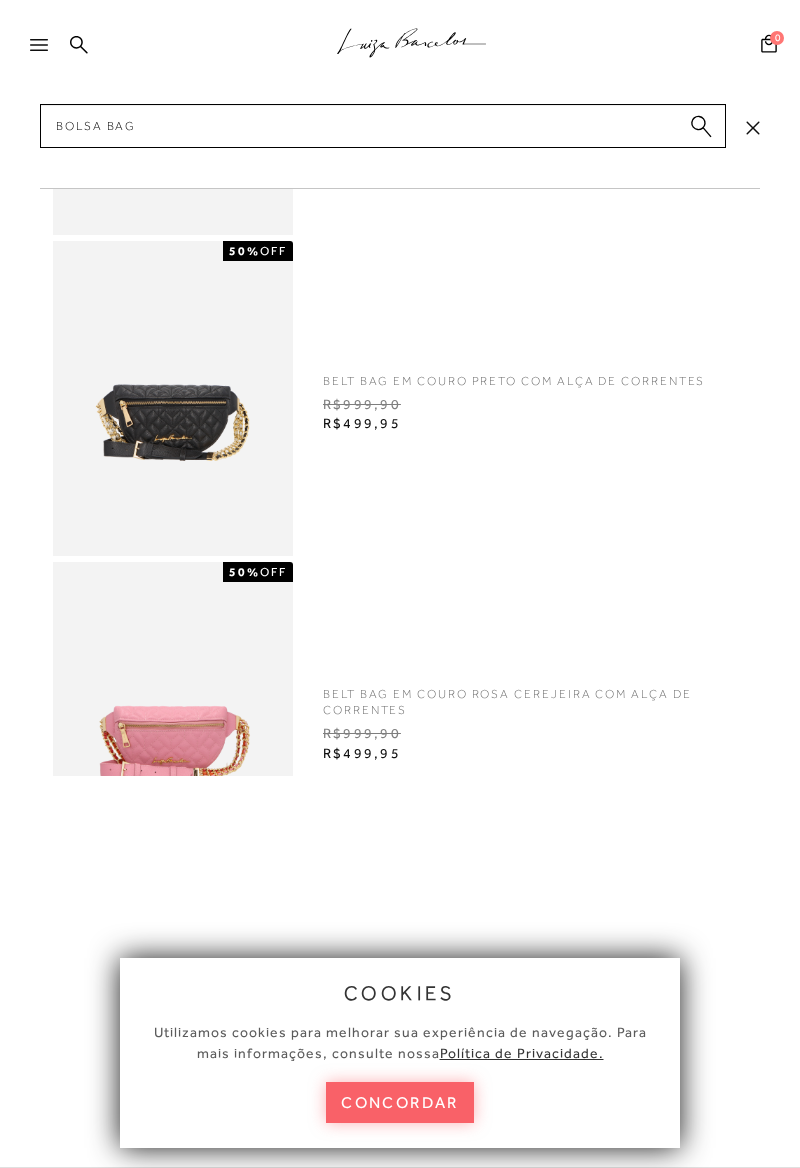 click at bounding box center (48, 51) 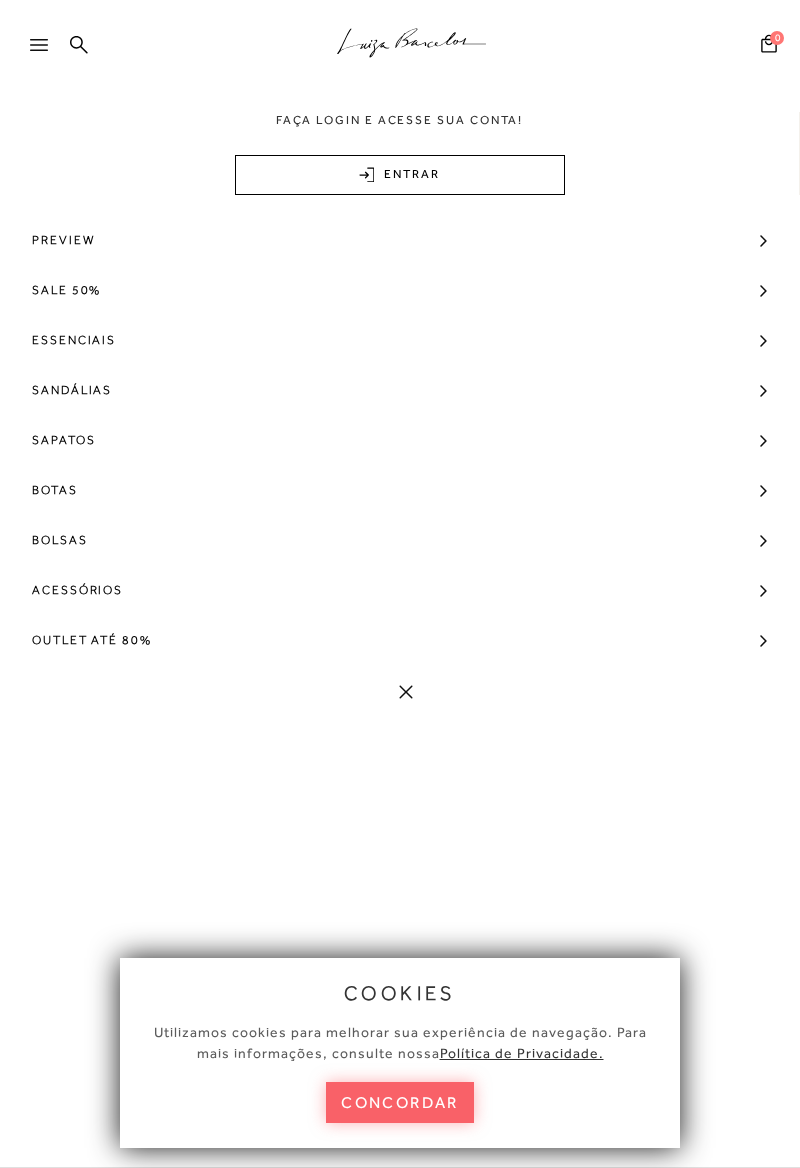 click 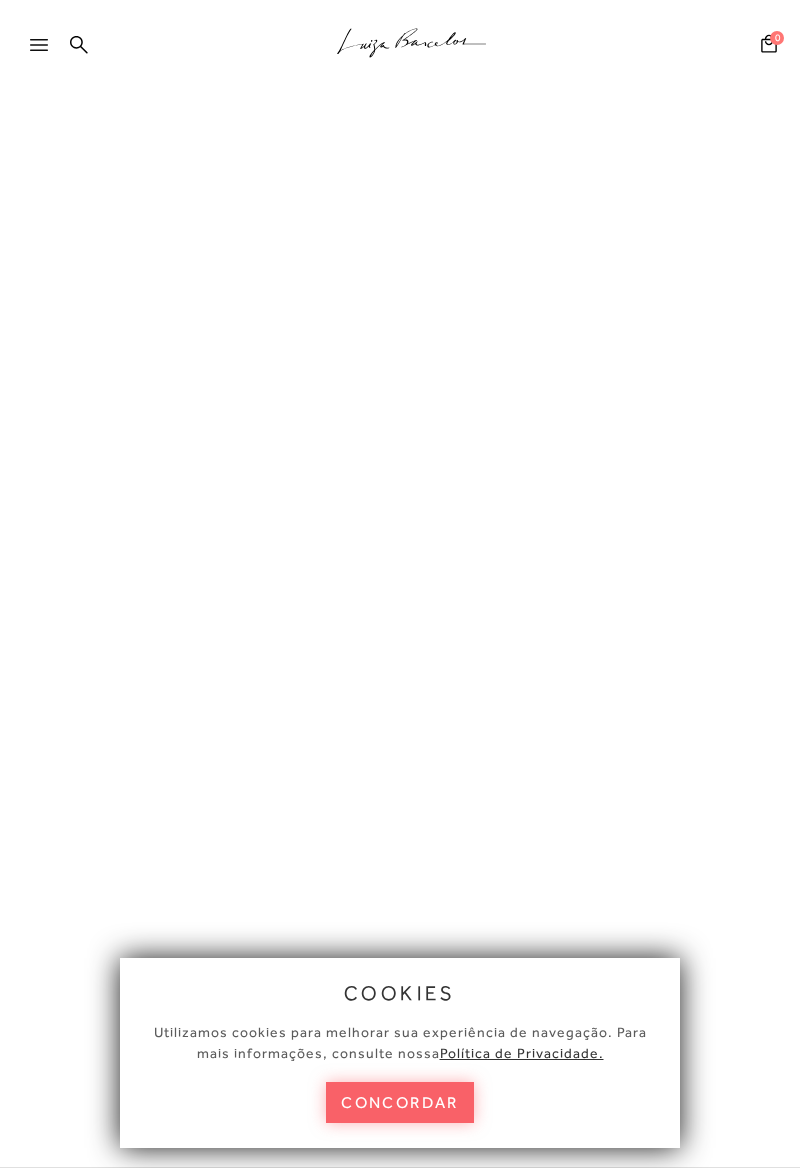 click 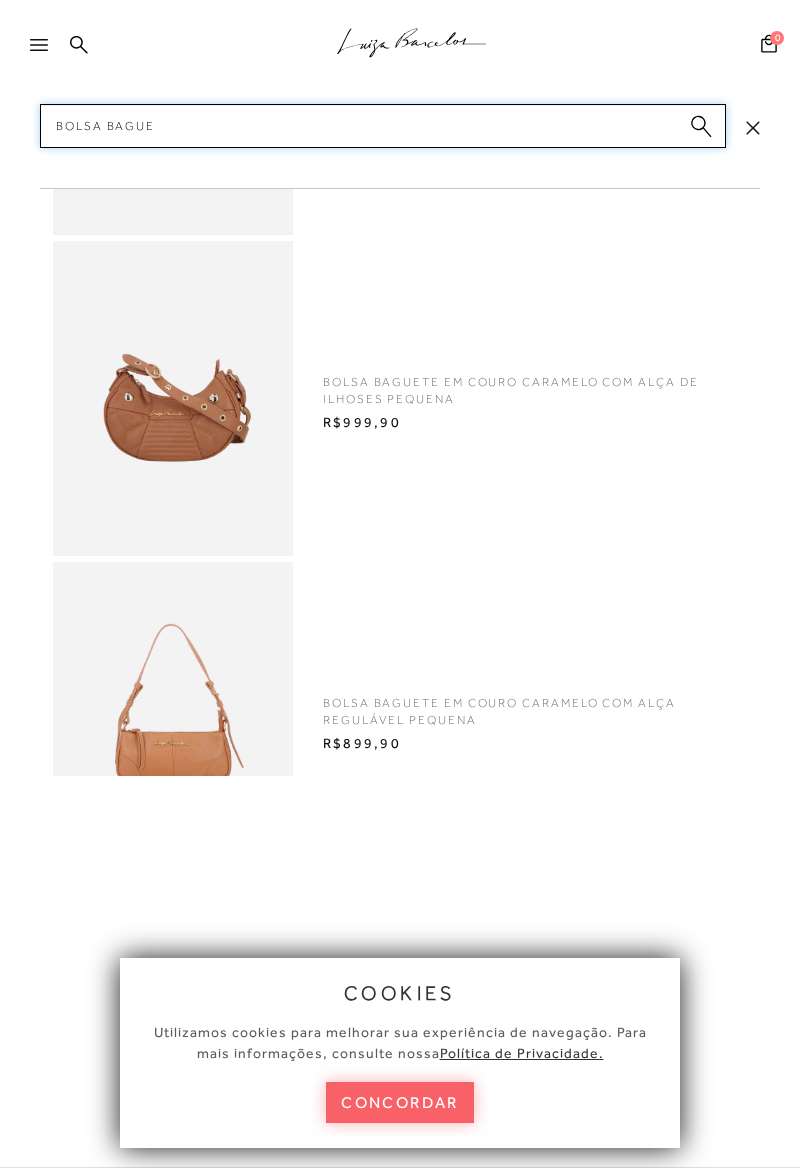 type on "Bolsa BAGue" 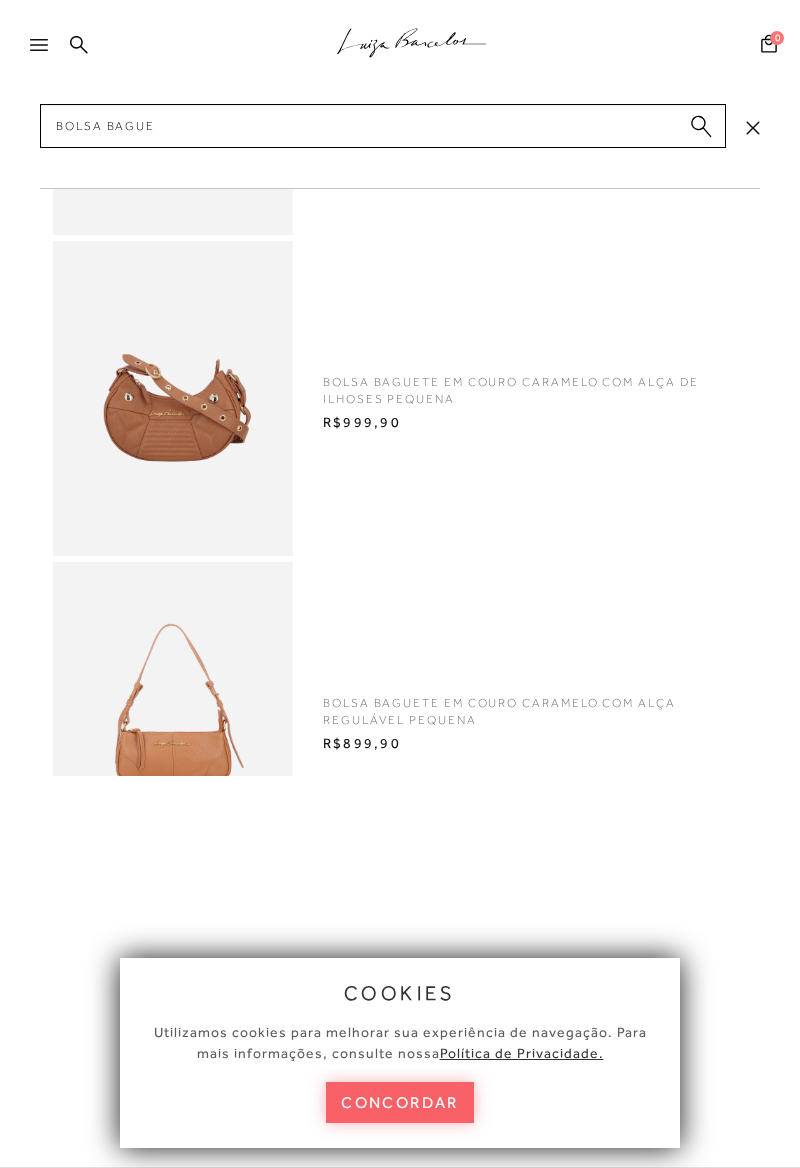 click at bounding box center [173, 398] 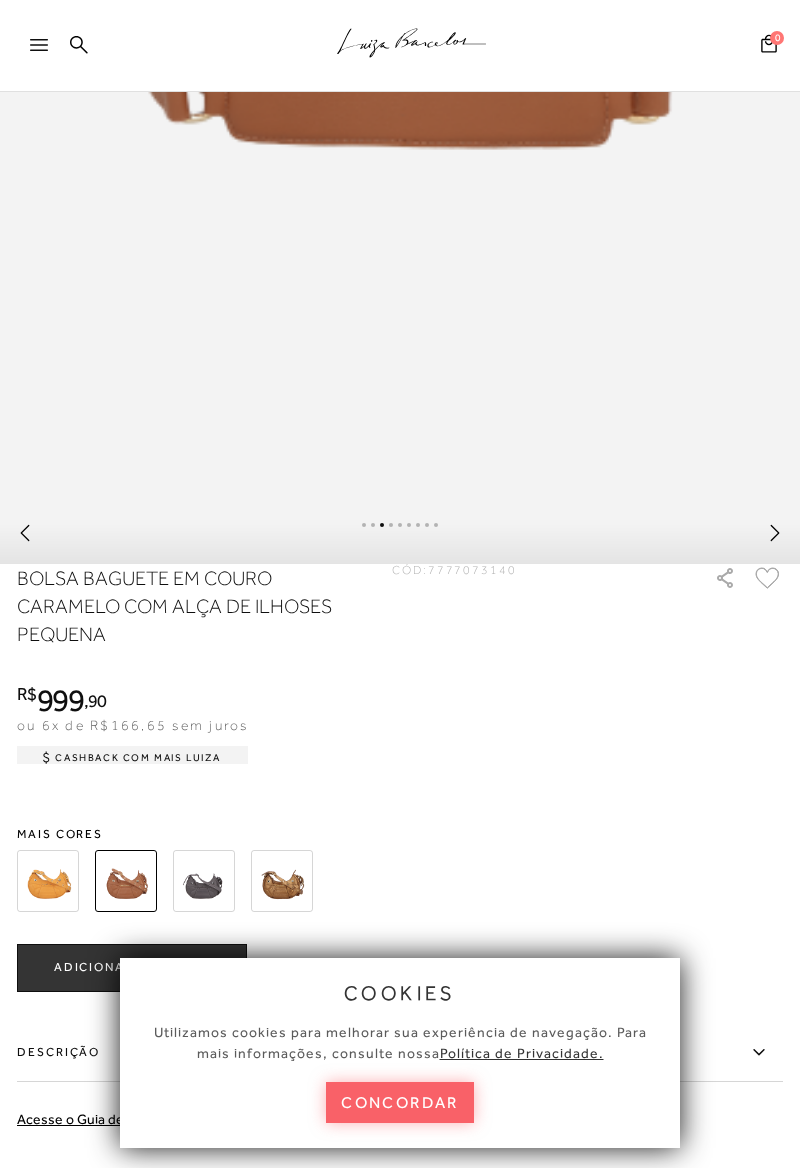 scroll, scrollTop: 844, scrollLeft: 0, axis: vertical 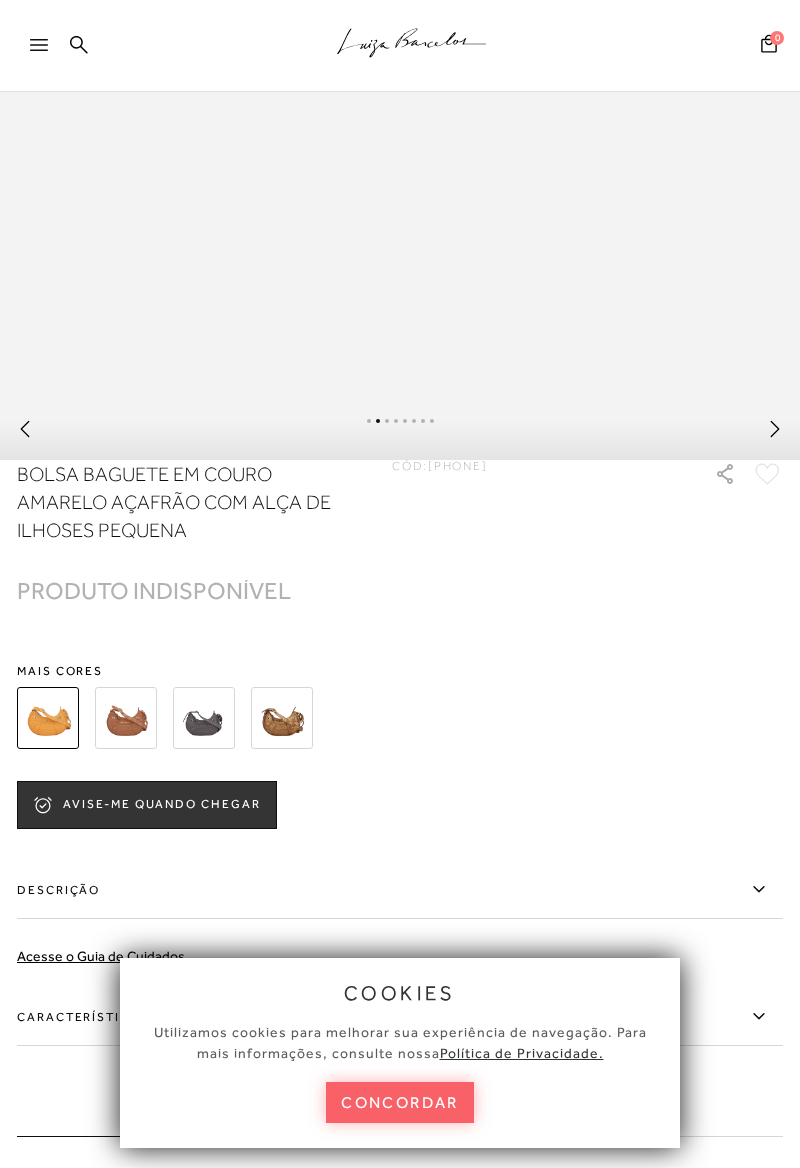 click at bounding box center (204, 718) 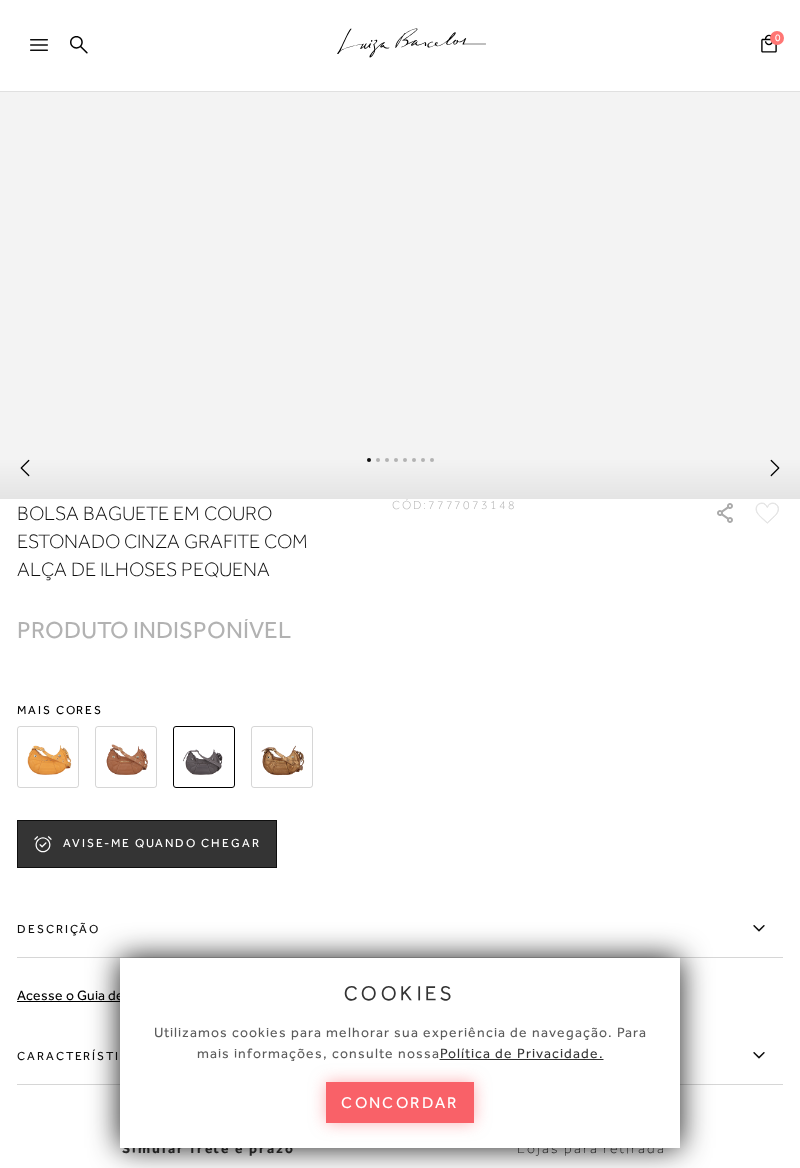 scroll, scrollTop: 908, scrollLeft: 0, axis: vertical 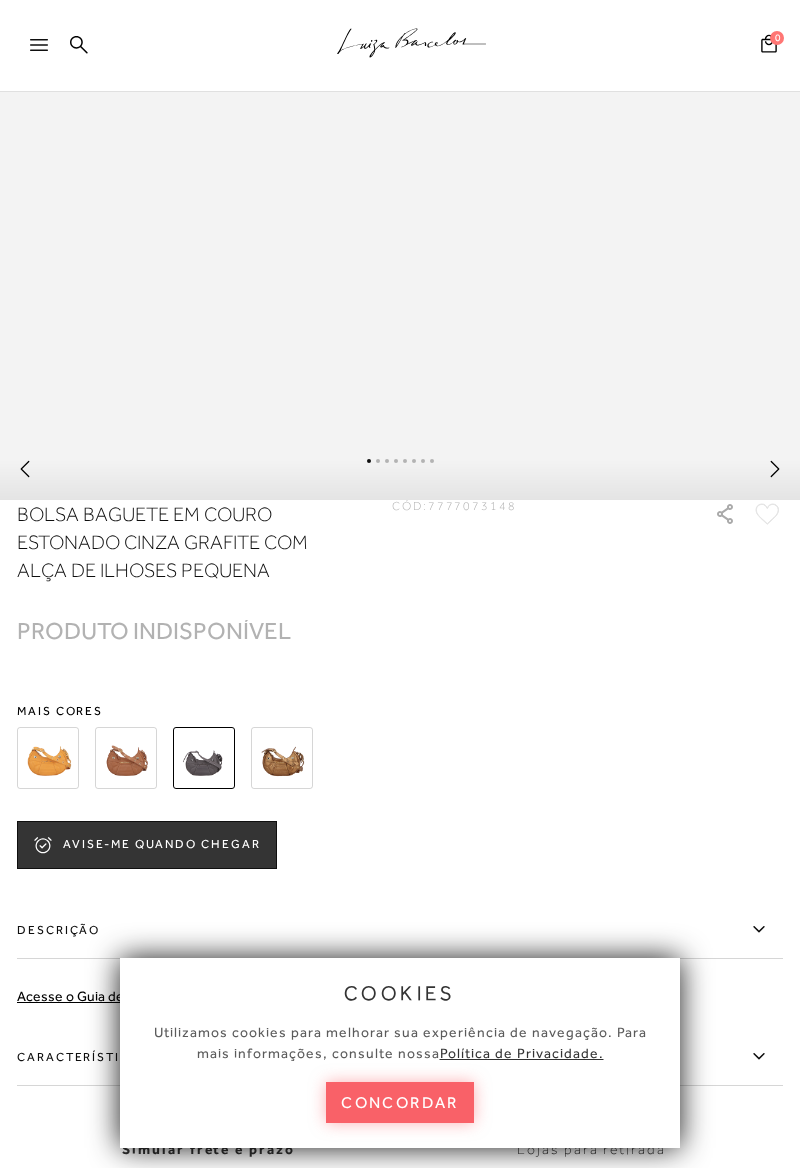 click at bounding box center [126, 758] 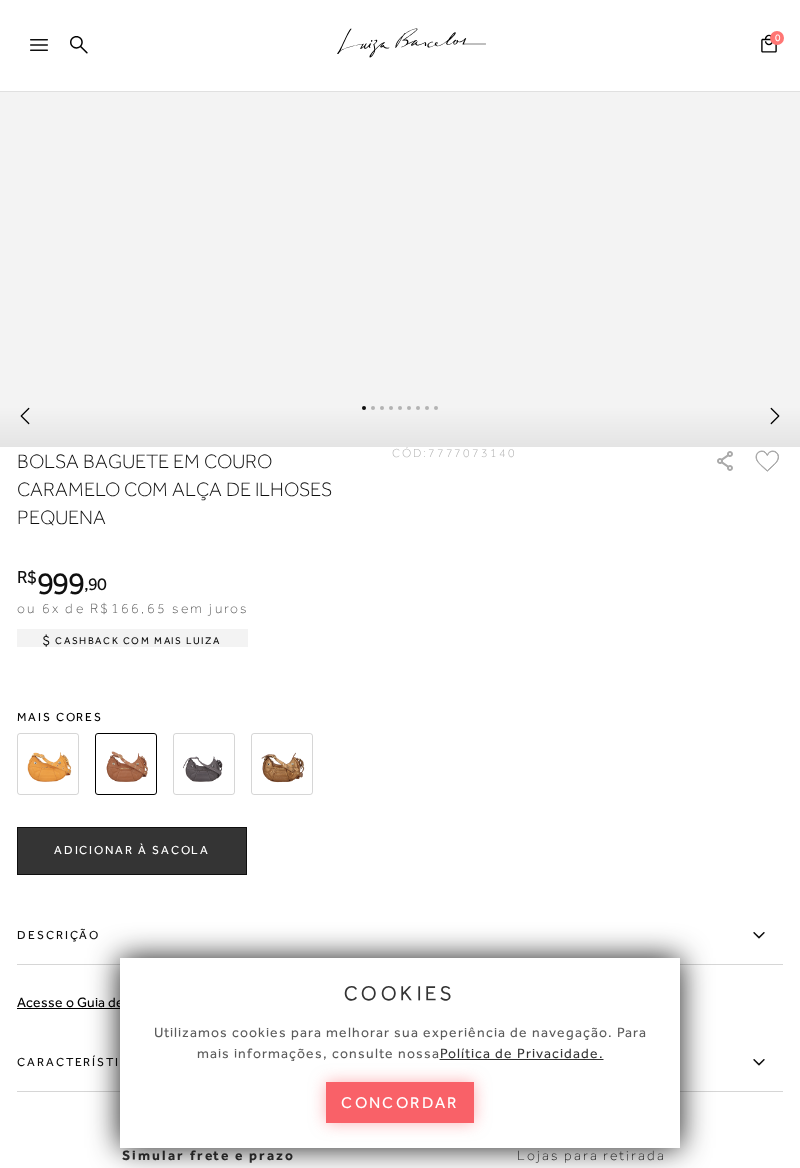 scroll, scrollTop: 962, scrollLeft: 0, axis: vertical 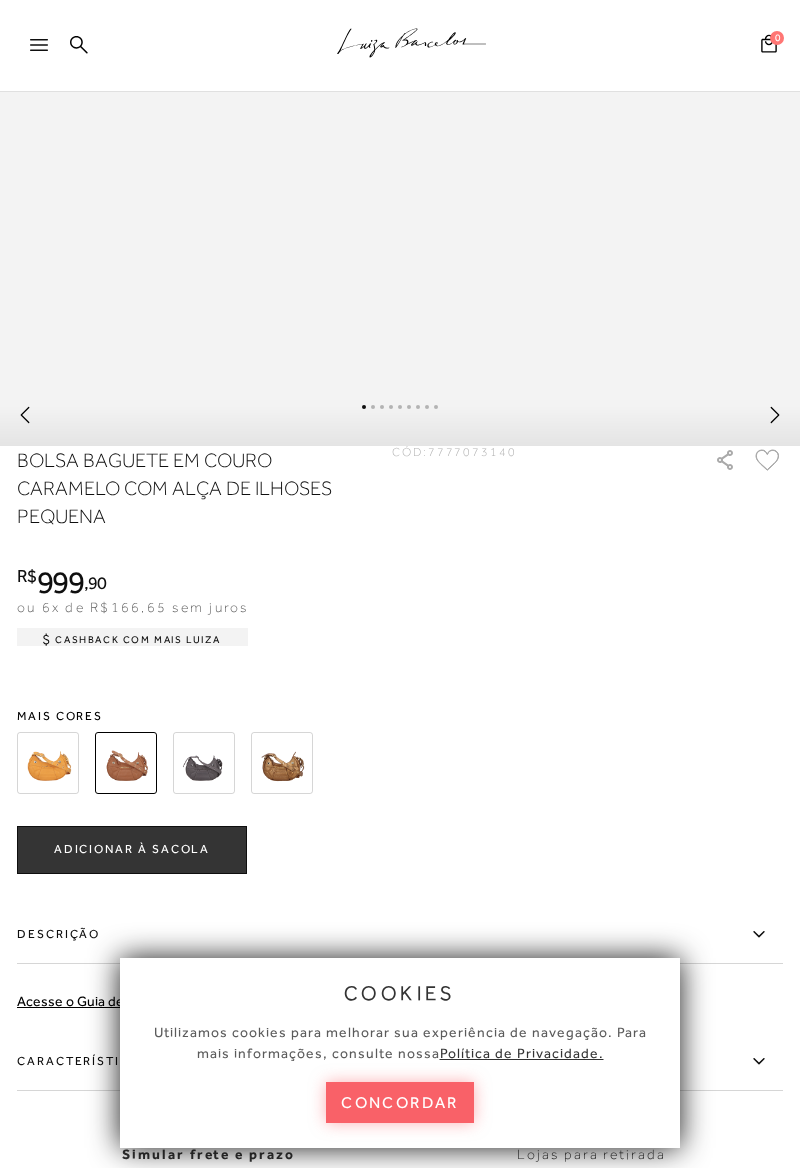 click at bounding box center (282, 763) 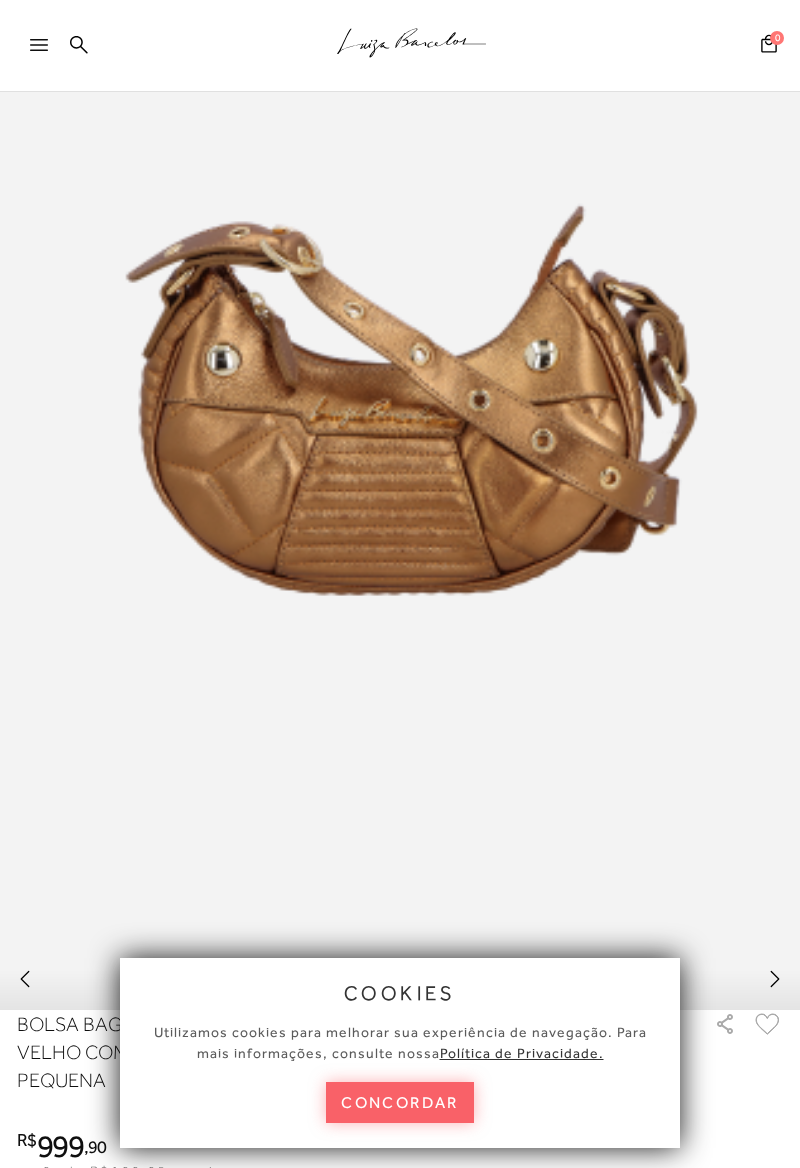 scroll, scrollTop: 362, scrollLeft: 0, axis: vertical 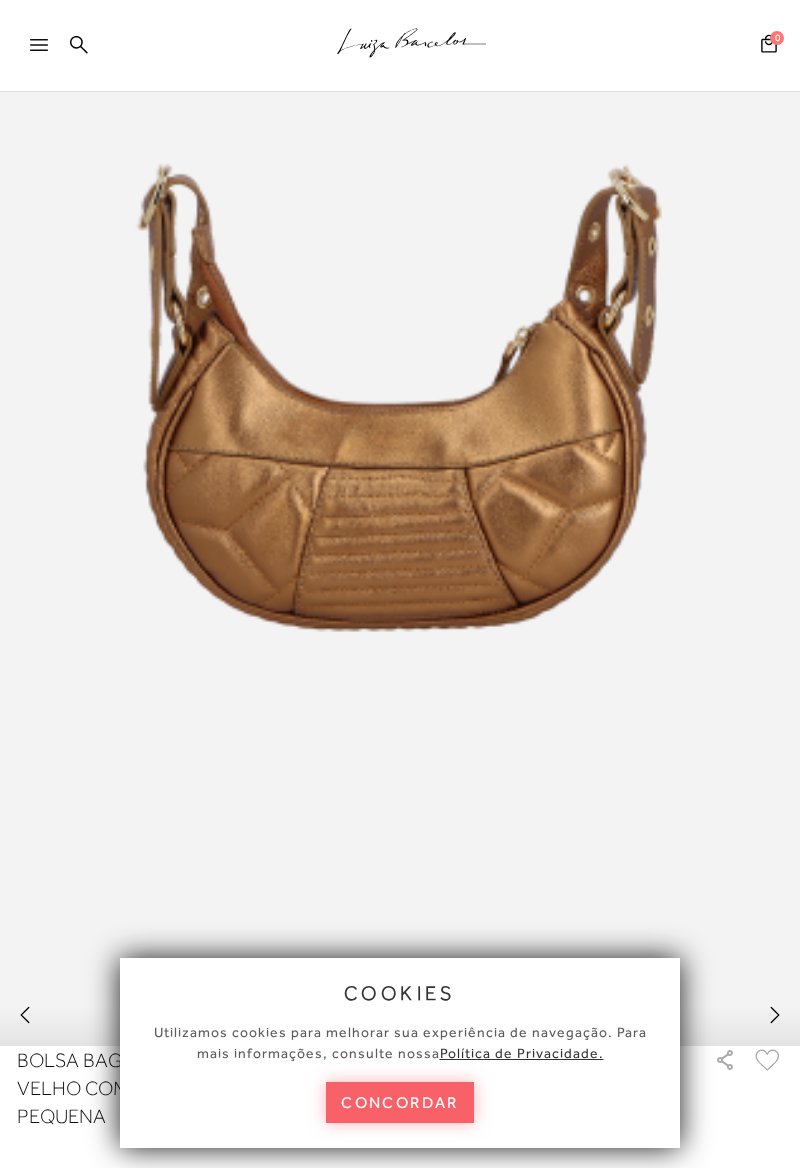 click at bounding box center (48, 51) 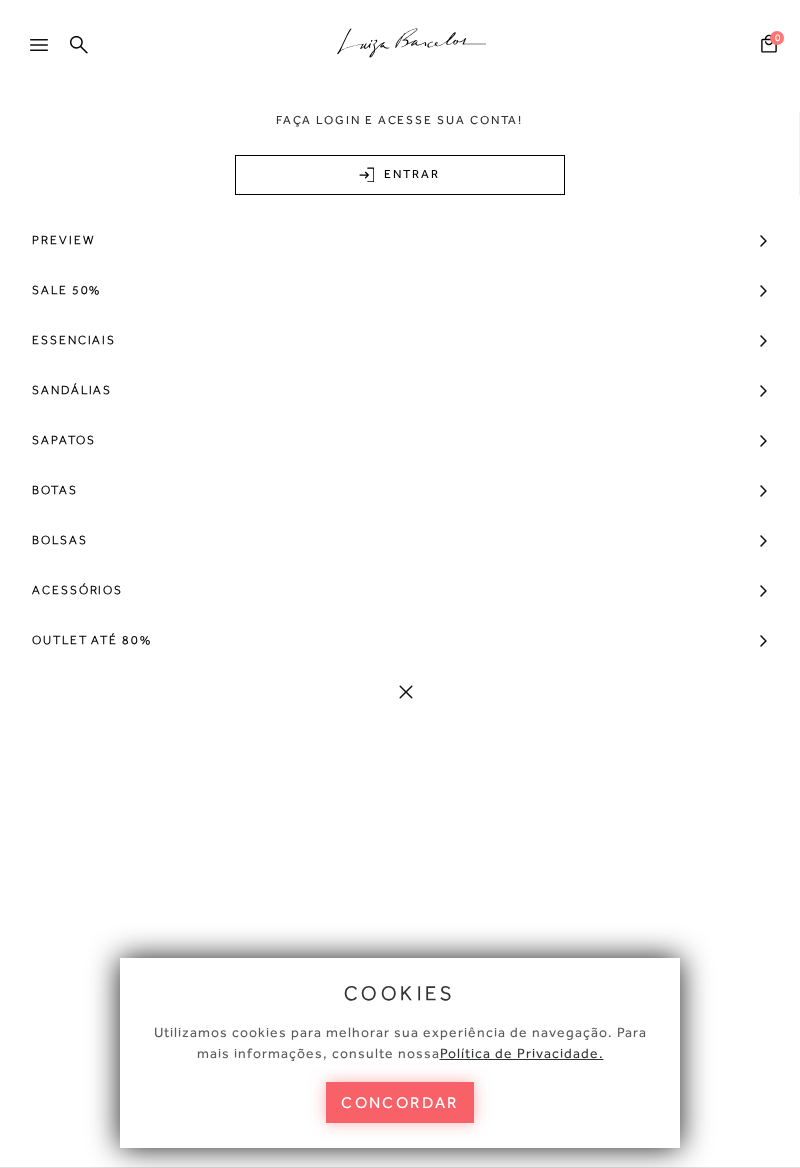 click on "Bolsas" at bounding box center (60, 540) 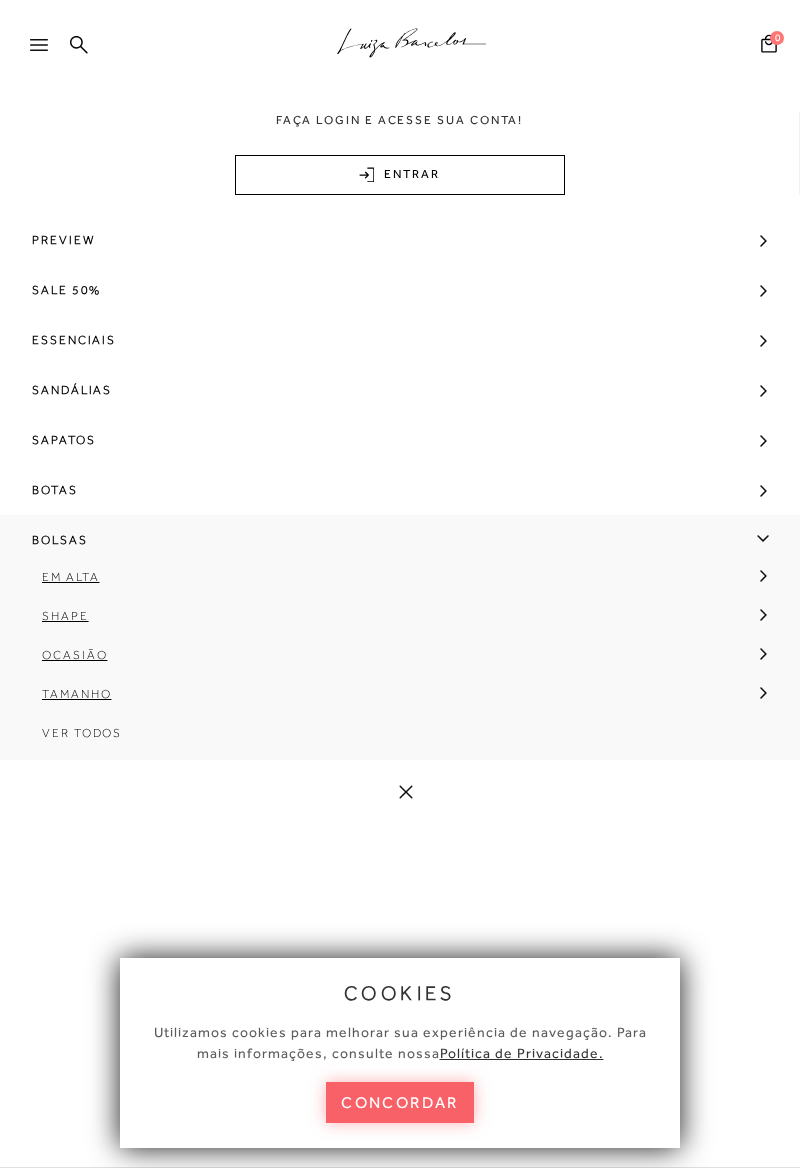 click on "Ver Todos" at bounding box center (82, 733) 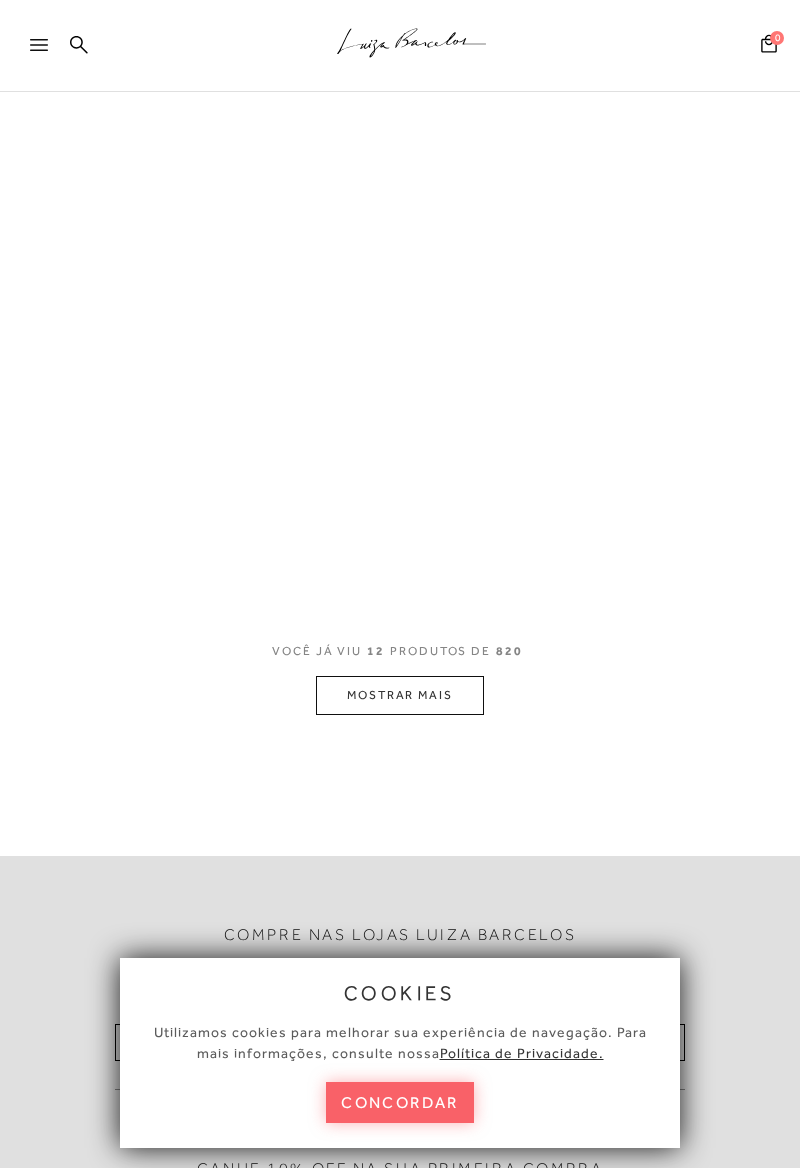 scroll, scrollTop: 0, scrollLeft: 0, axis: both 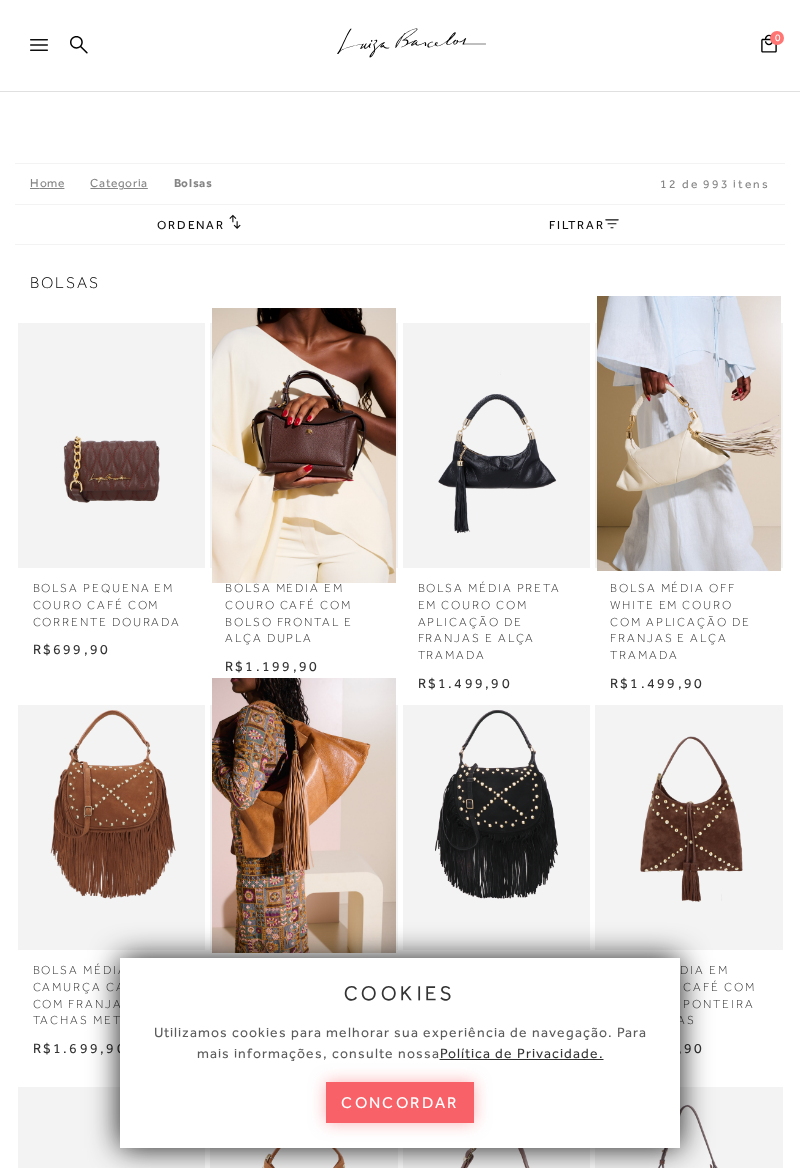 click on "FILTRAR" at bounding box center (584, 225) 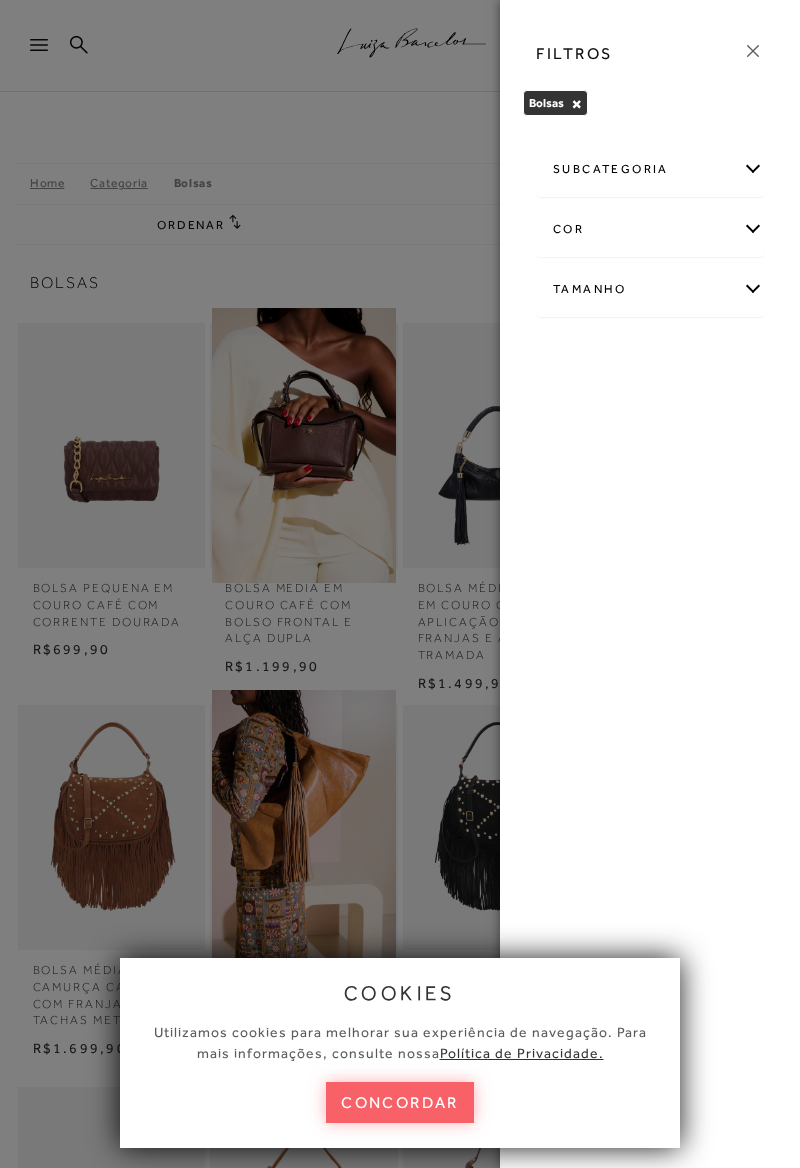 click on "subcategoria" at bounding box center (650, 169) 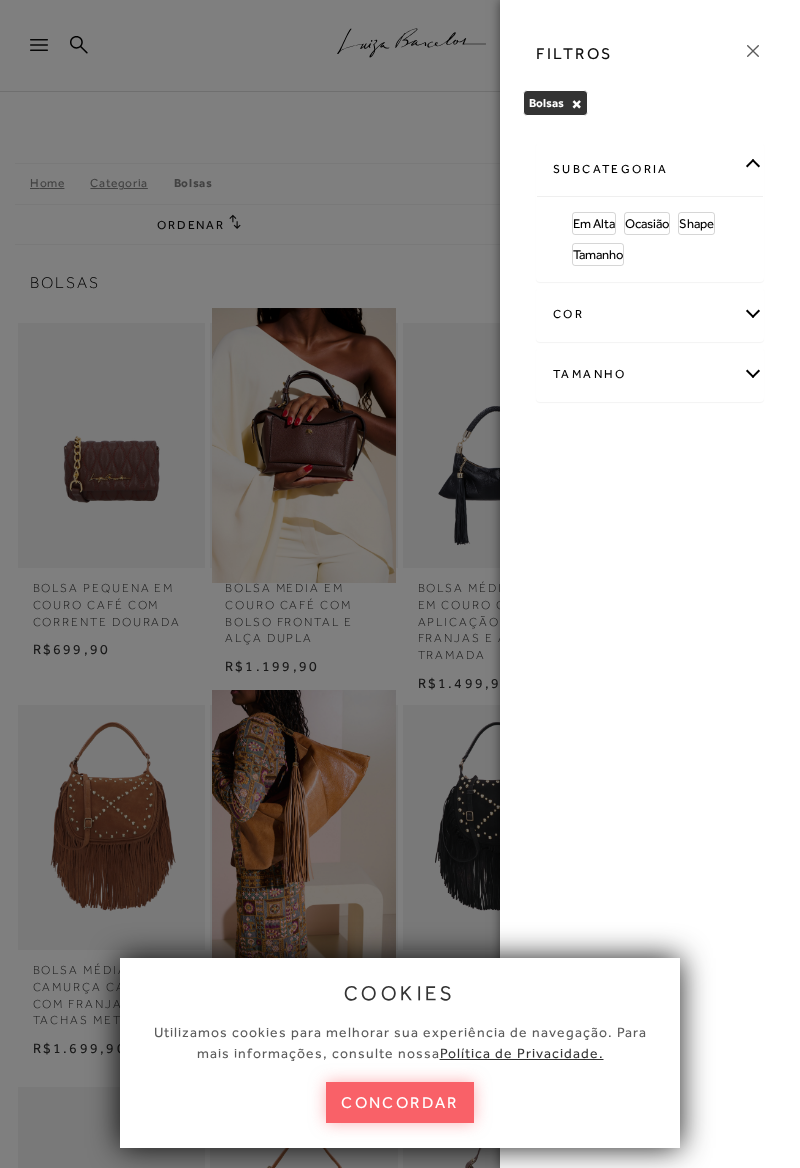 click on "subcategoria" at bounding box center (650, 169) 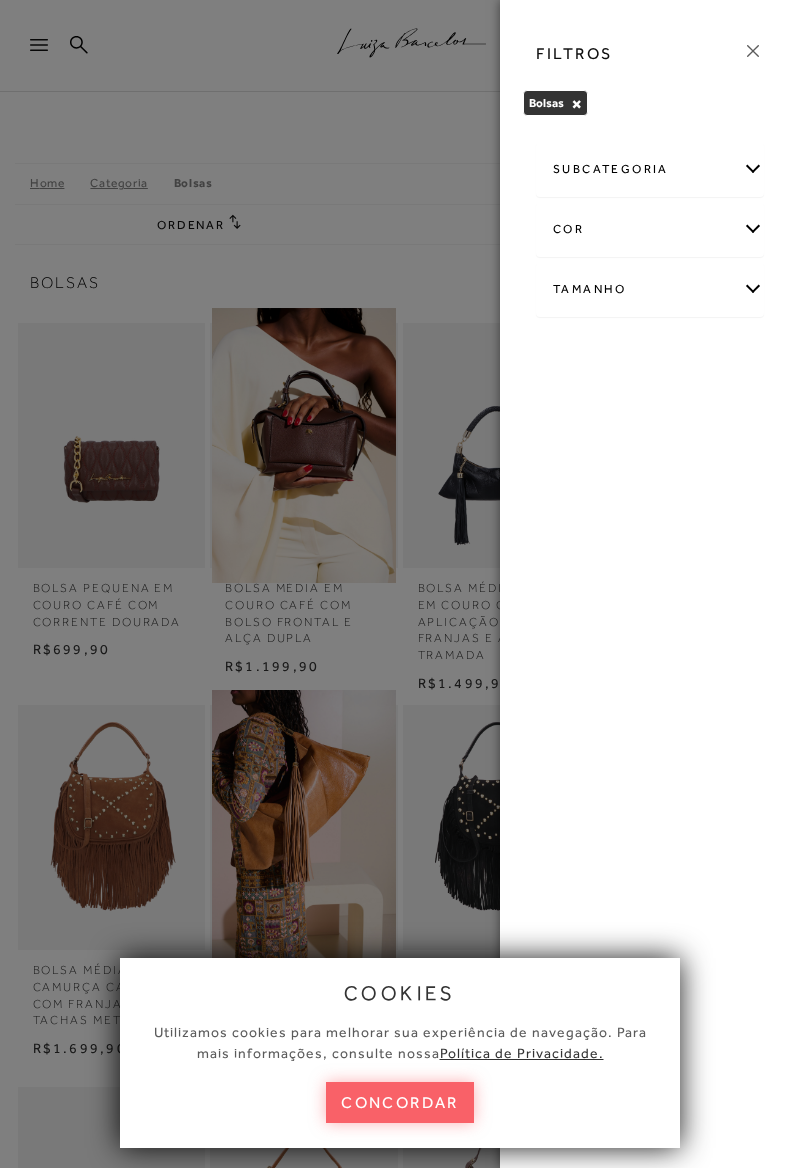 click on "subcategoria" at bounding box center [650, 169] 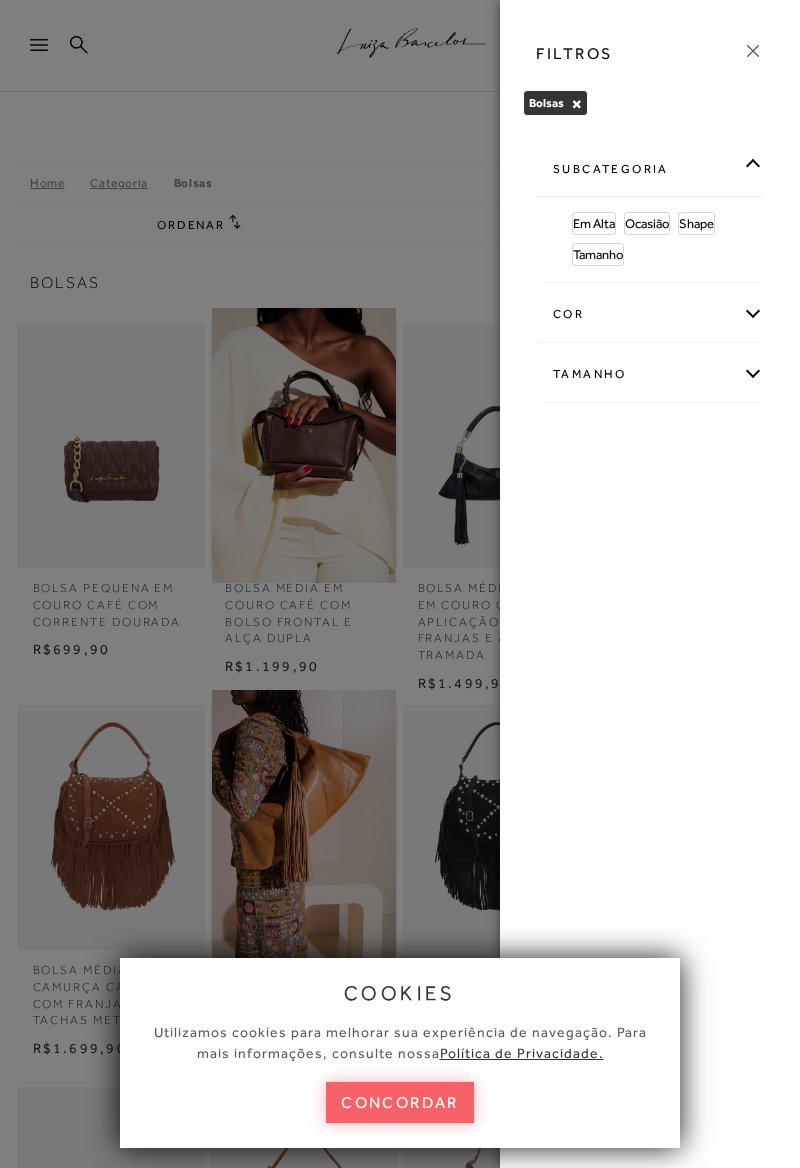 click on "Em Alta" at bounding box center [594, 223] 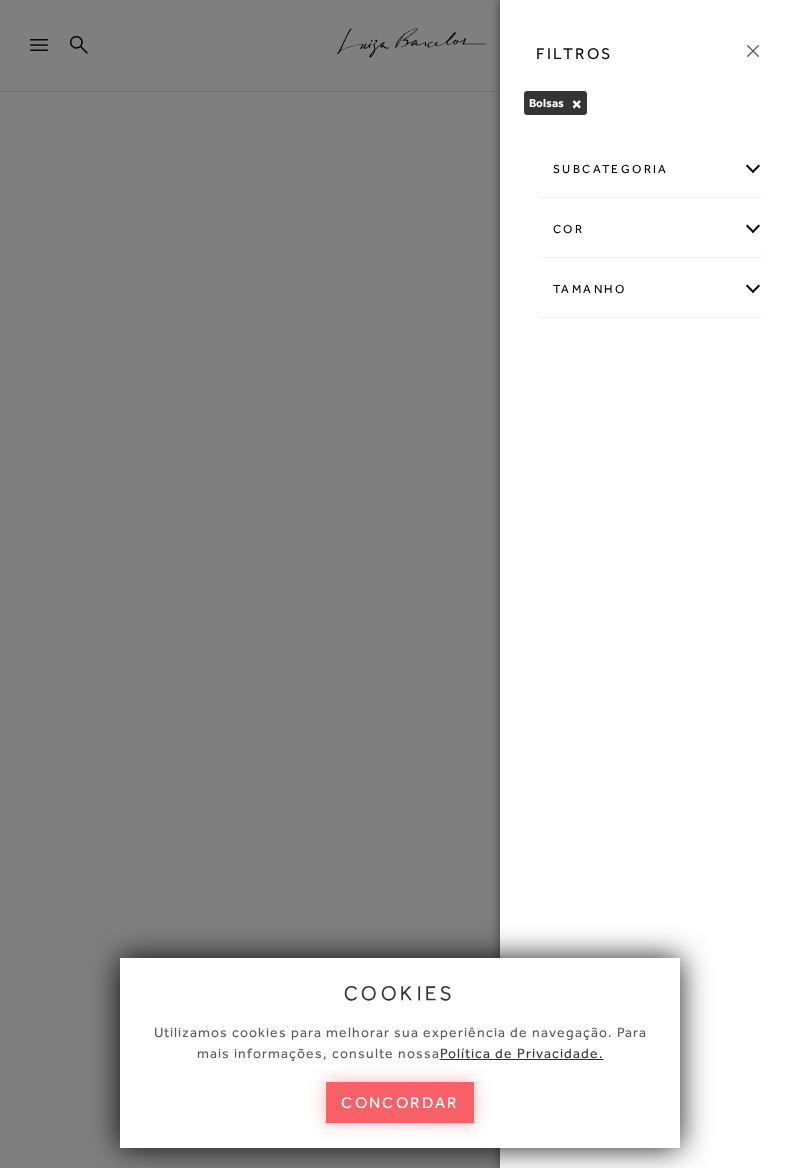 click on "subcategoria" at bounding box center [650, 169] 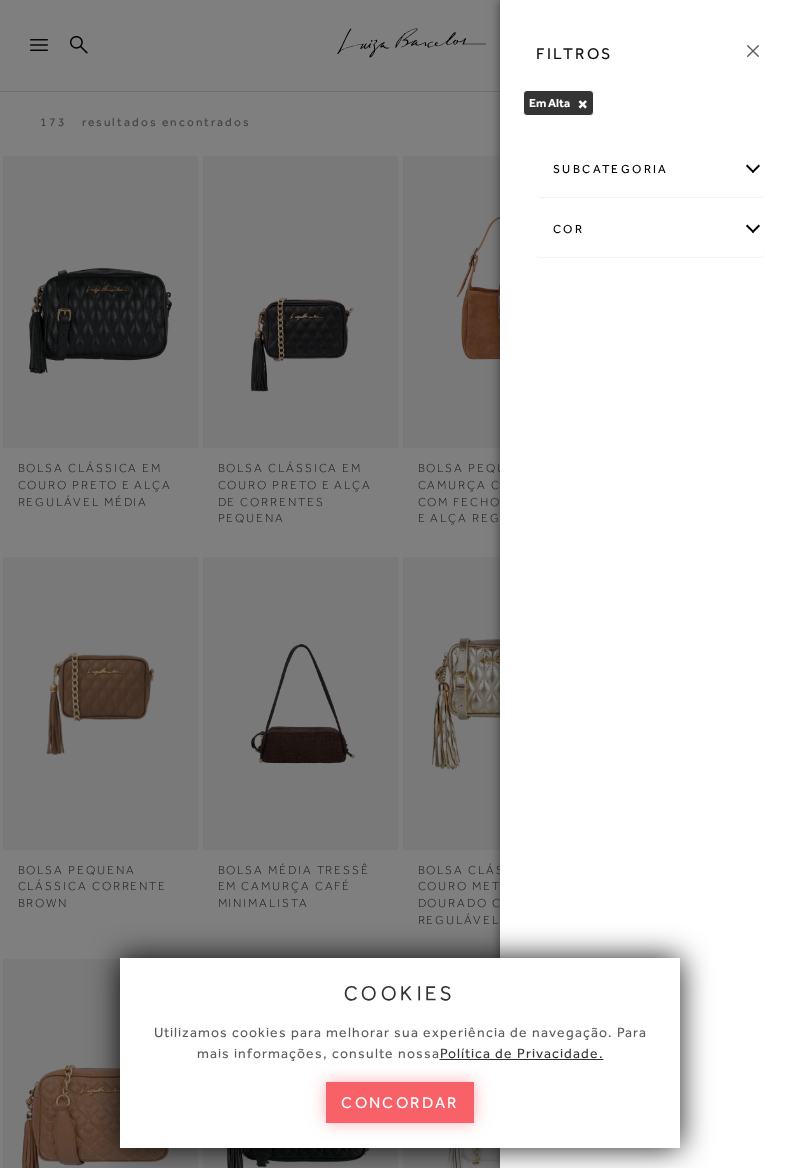 click on "×" at bounding box center [582, 104] 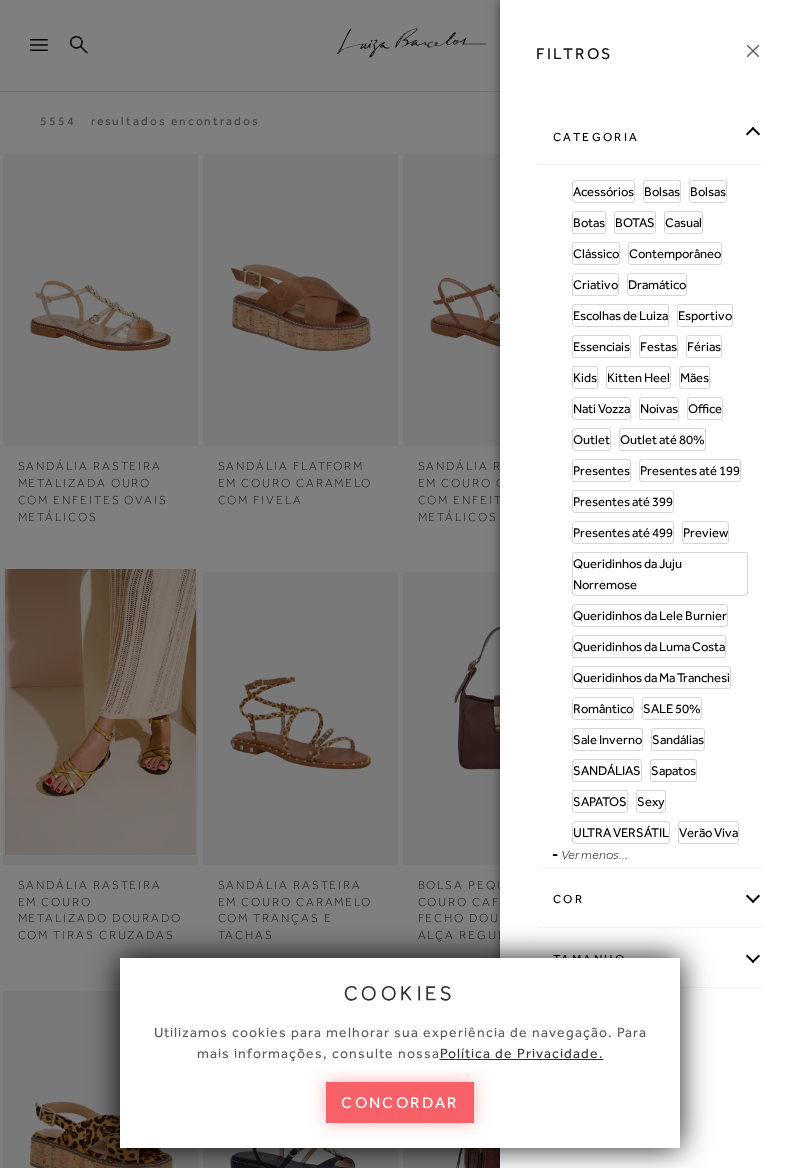 click on "FILTROS
categoria
Acessórios
Bolsas Kids" at bounding box center (650, 584) 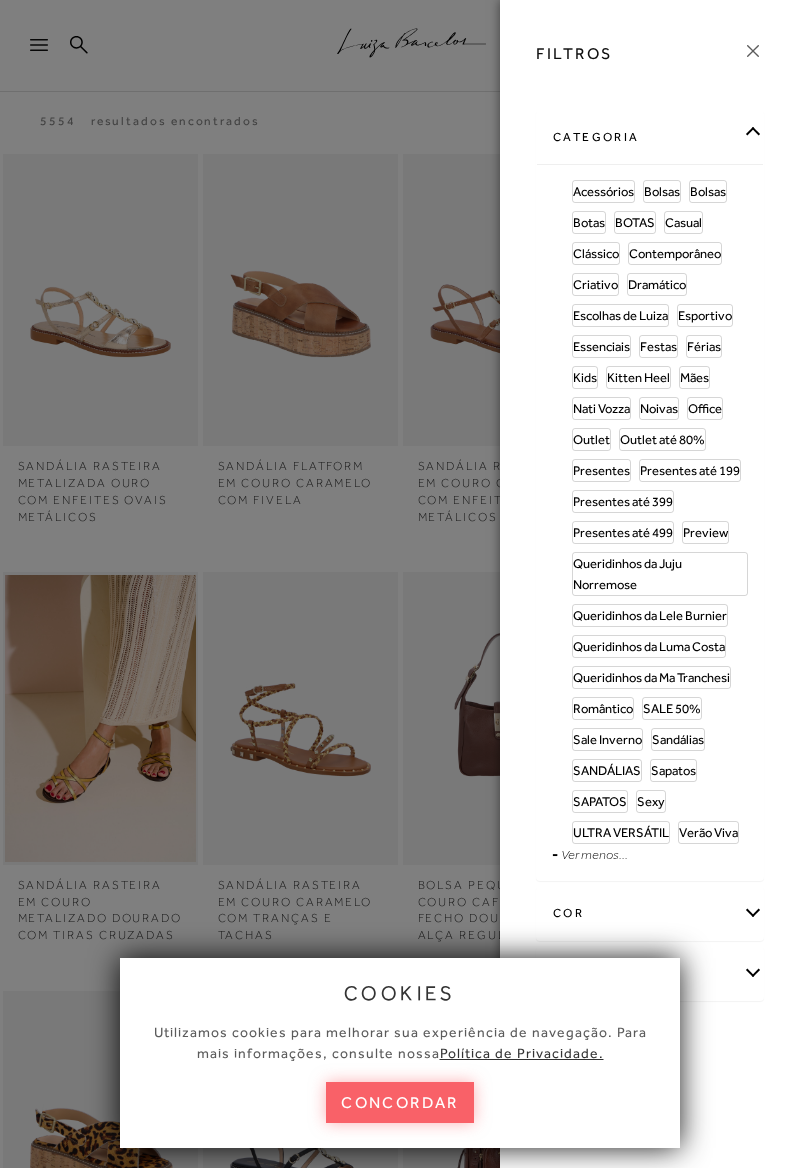 scroll, scrollTop: 0, scrollLeft: 0, axis: both 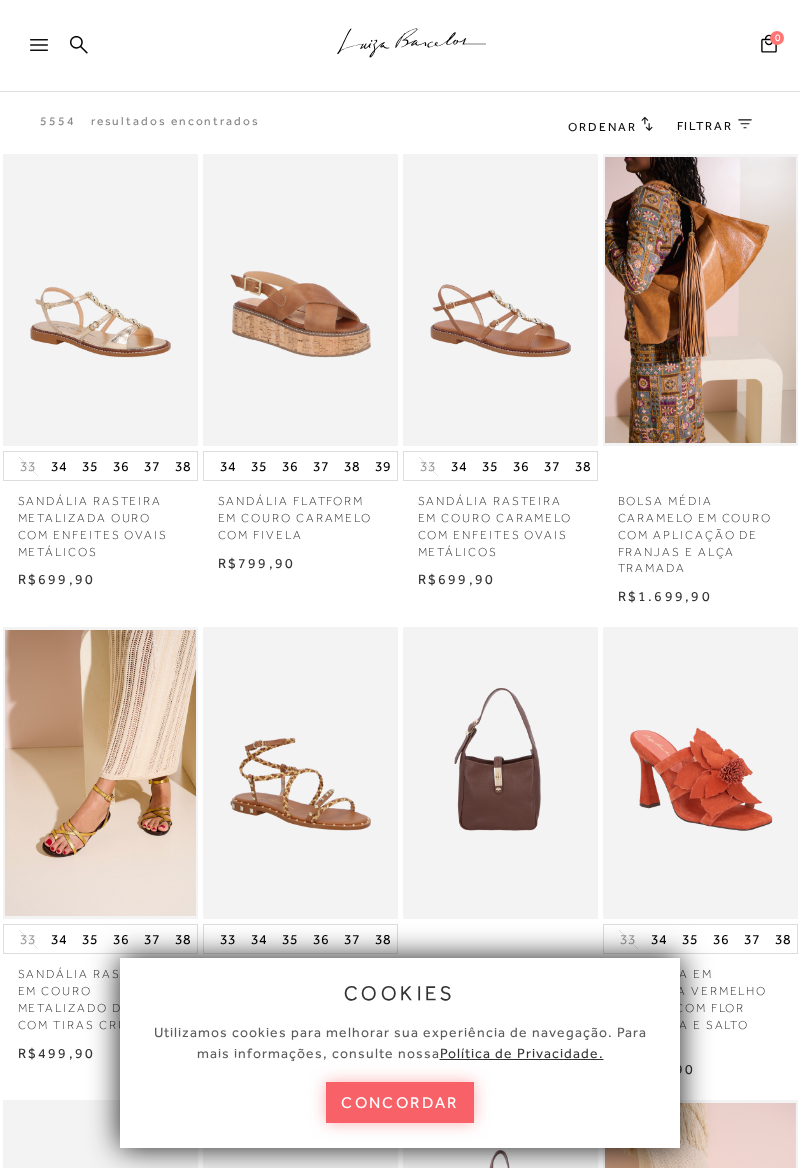 click 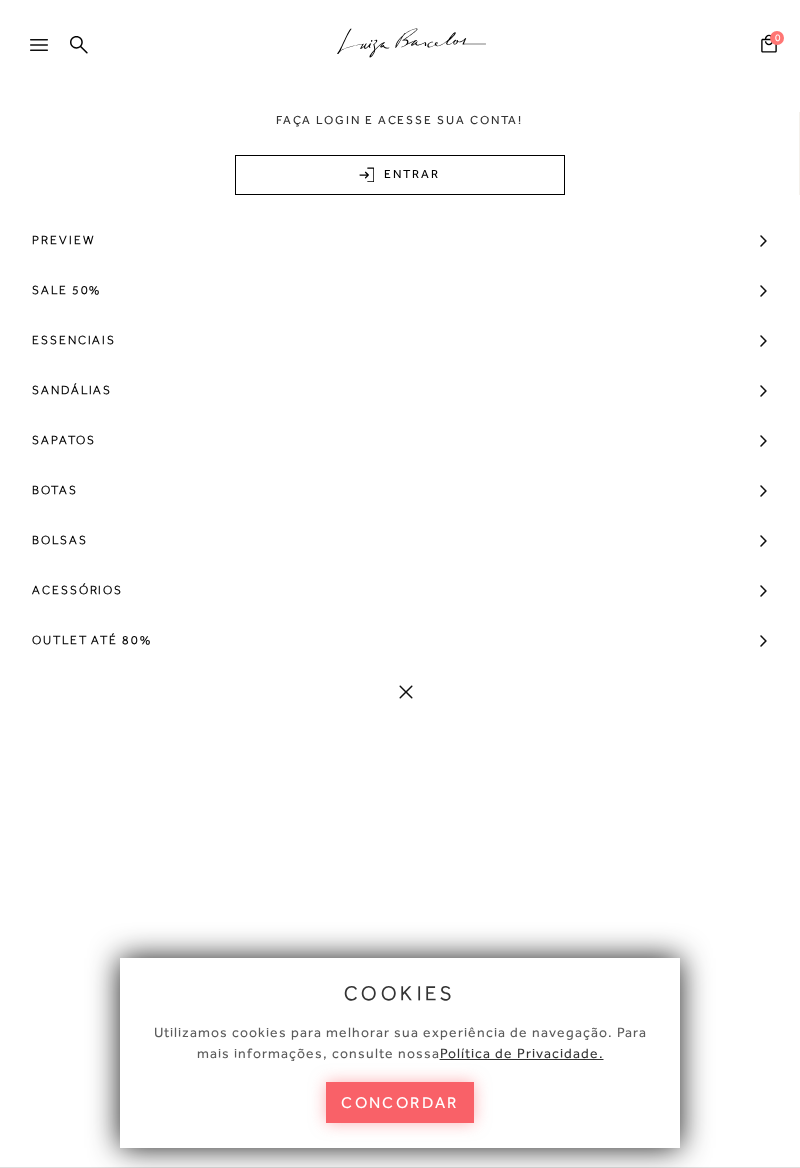 click on "Bolsas" at bounding box center (60, 540) 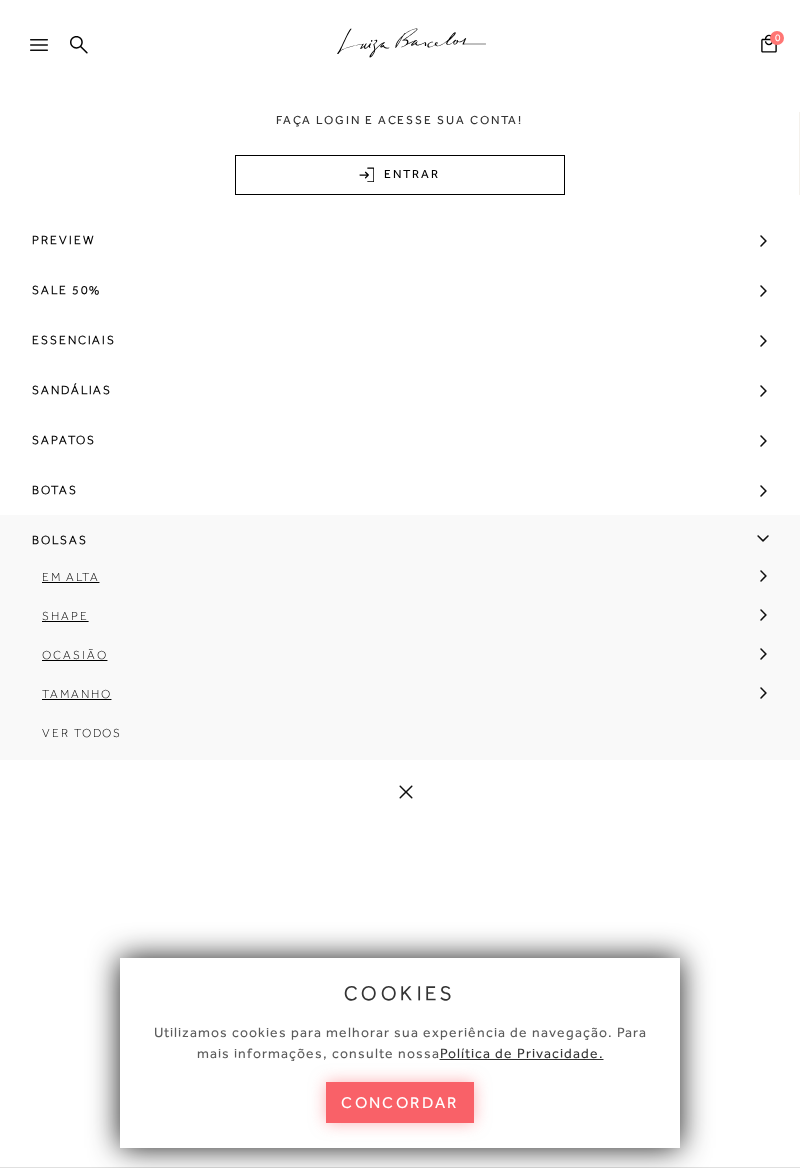 click on "Botas" at bounding box center [400, 490] 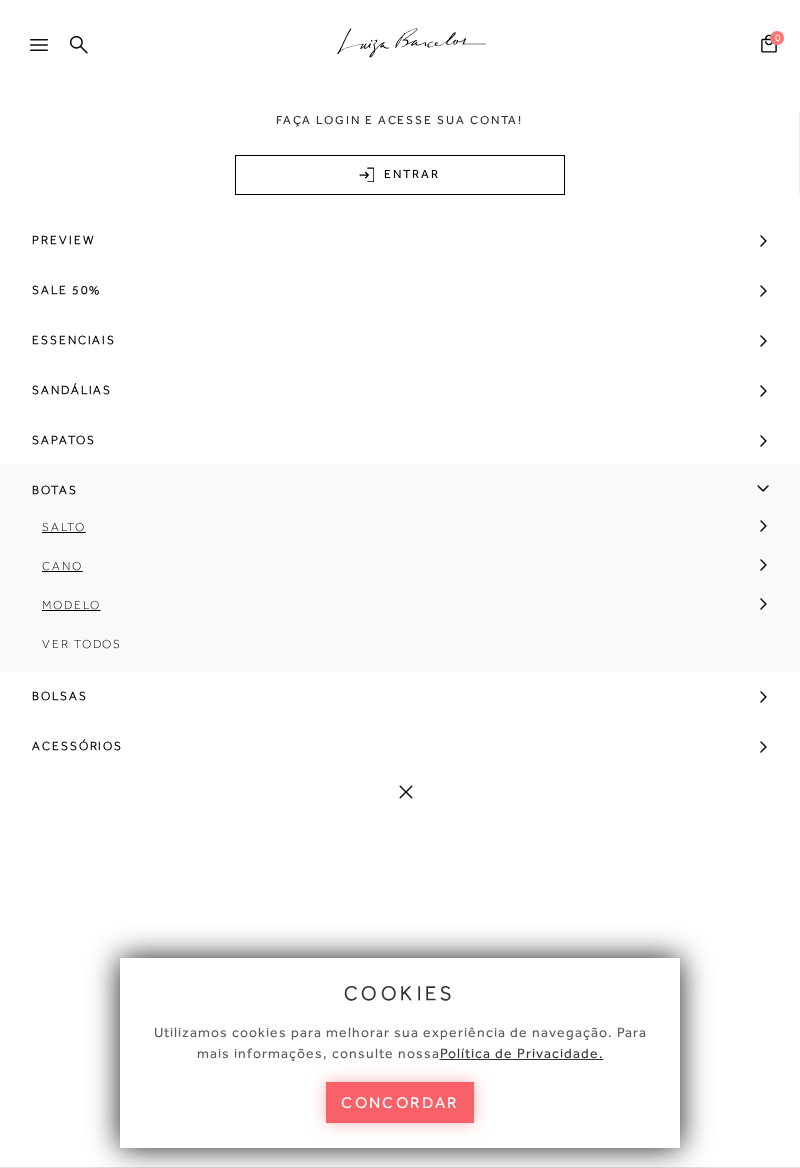 scroll, scrollTop: 58, scrollLeft: 0, axis: vertical 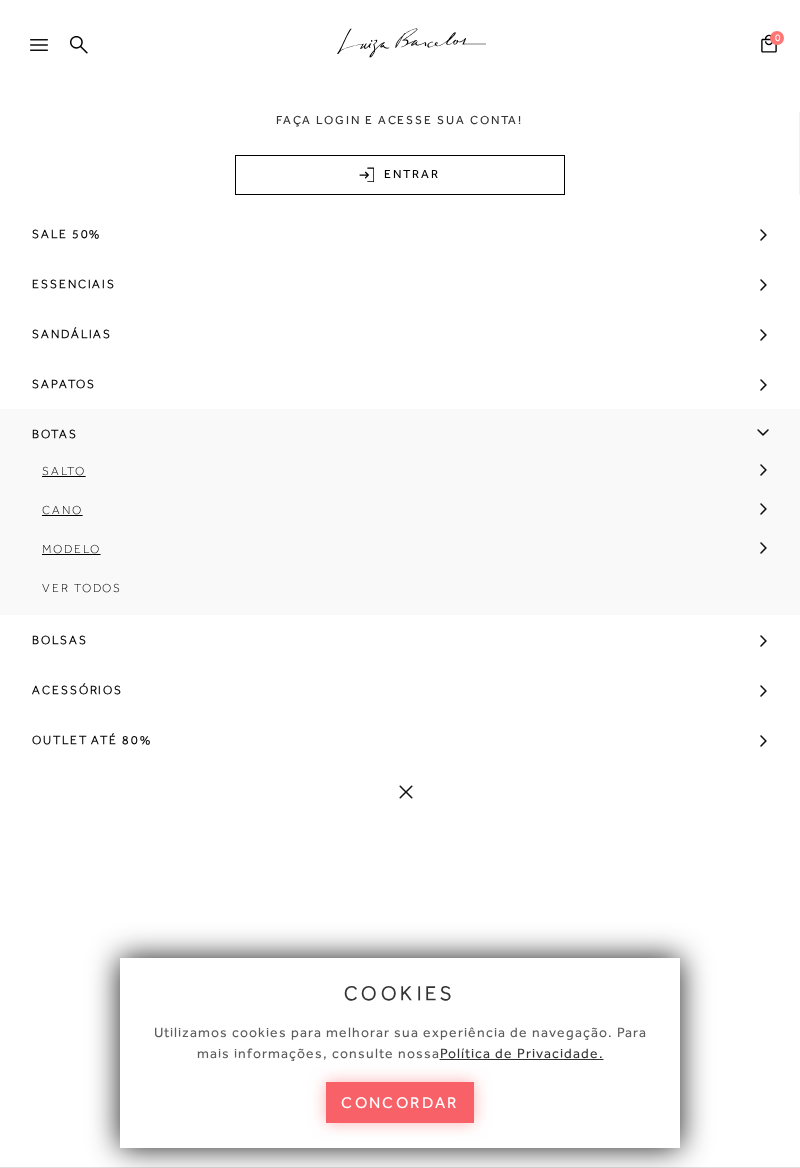 click on "Outlet até 80%" at bounding box center (92, 740) 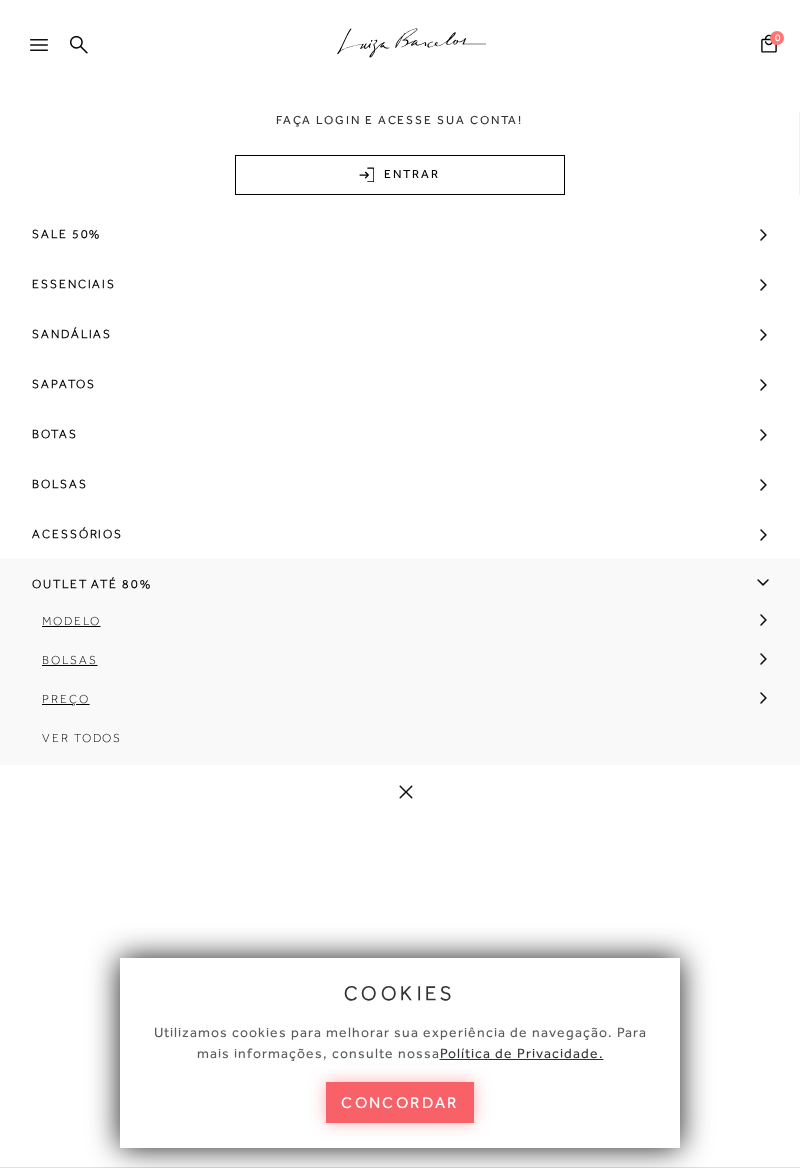 click on "Bolsas" at bounding box center [70, 660] 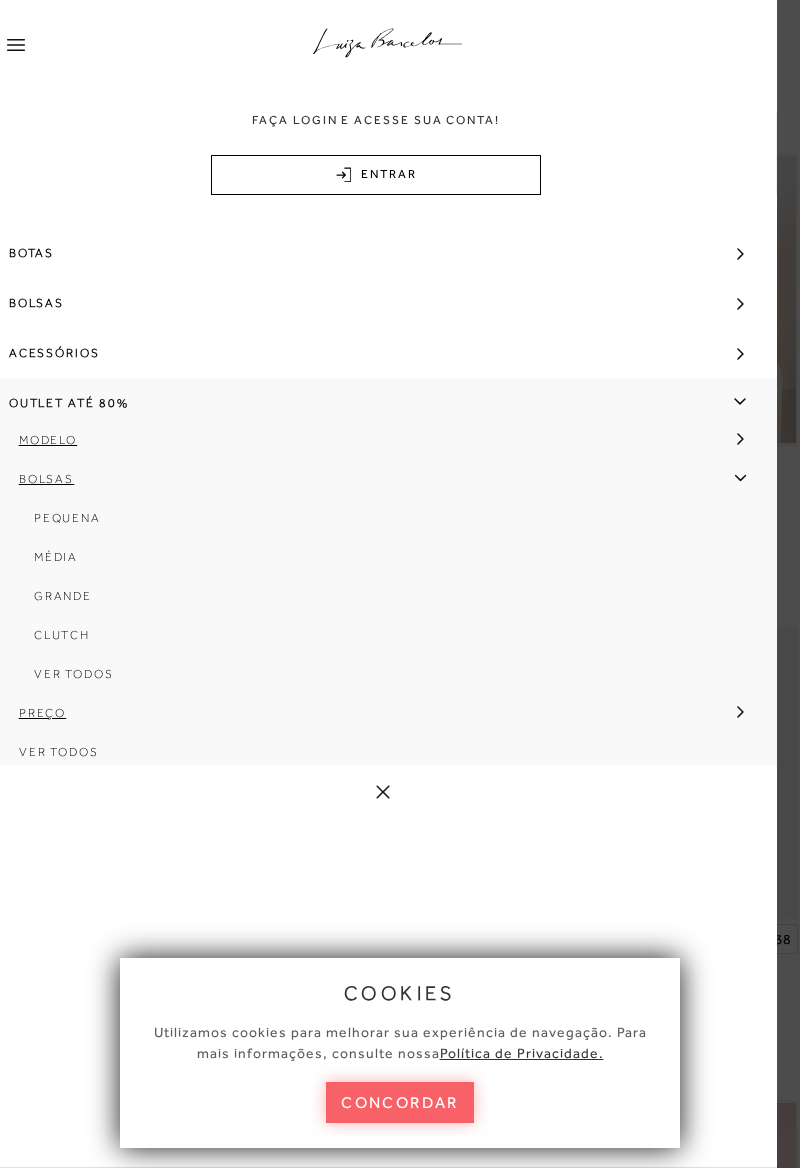 scroll, scrollTop: 257, scrollLeft: 0, axis: vertical 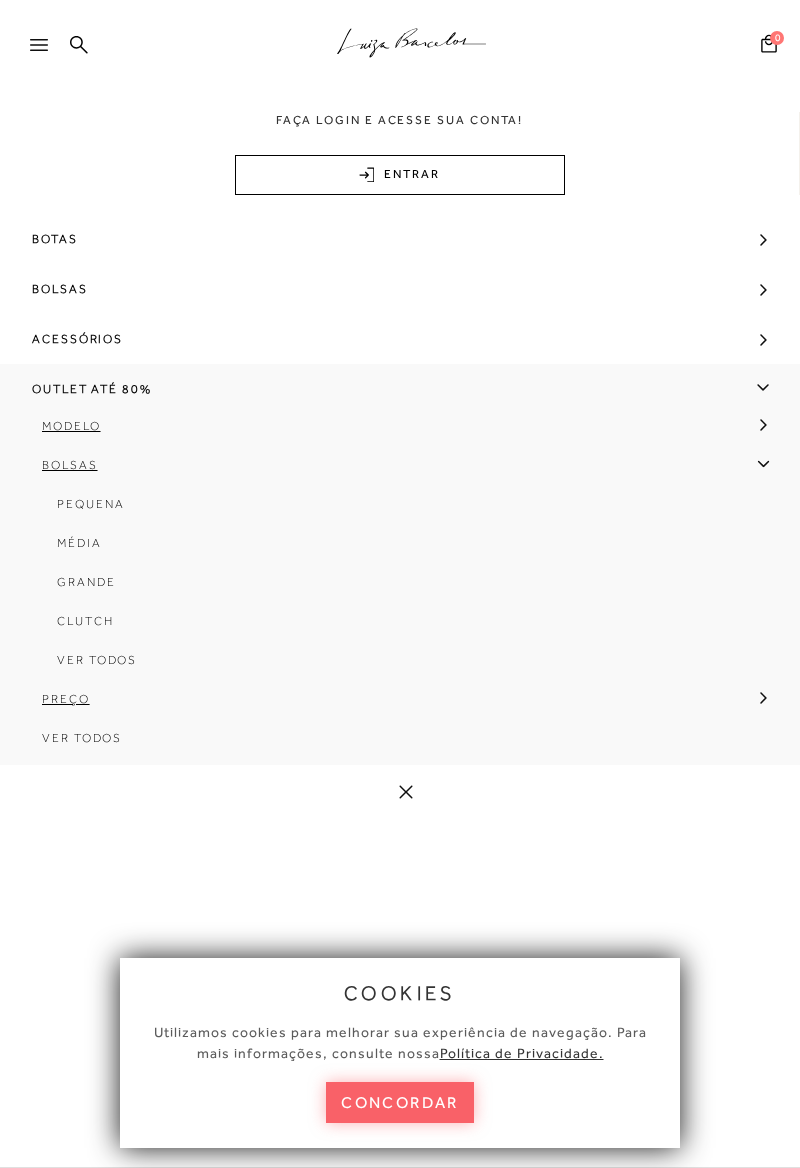click on "Ver Todos" at bounding box center (97, 660) 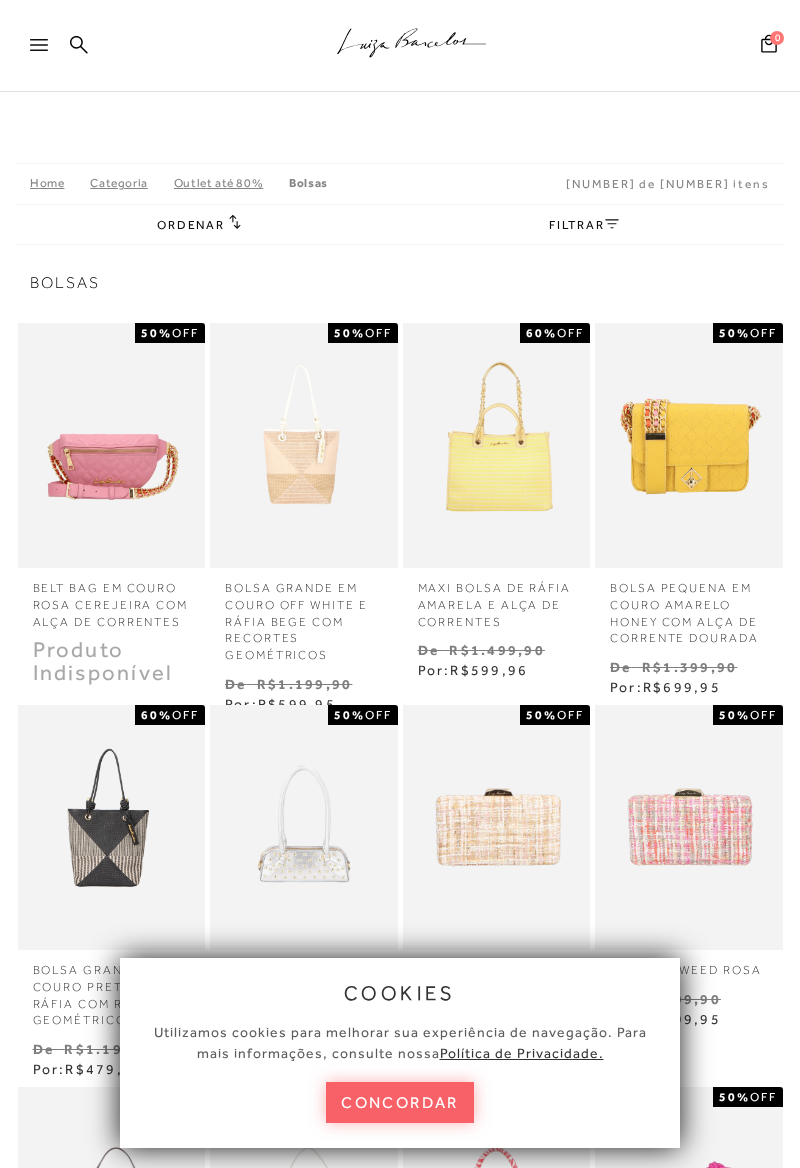 scroll, scrollTop: 82, scrollLeft: 0, axis: vertical 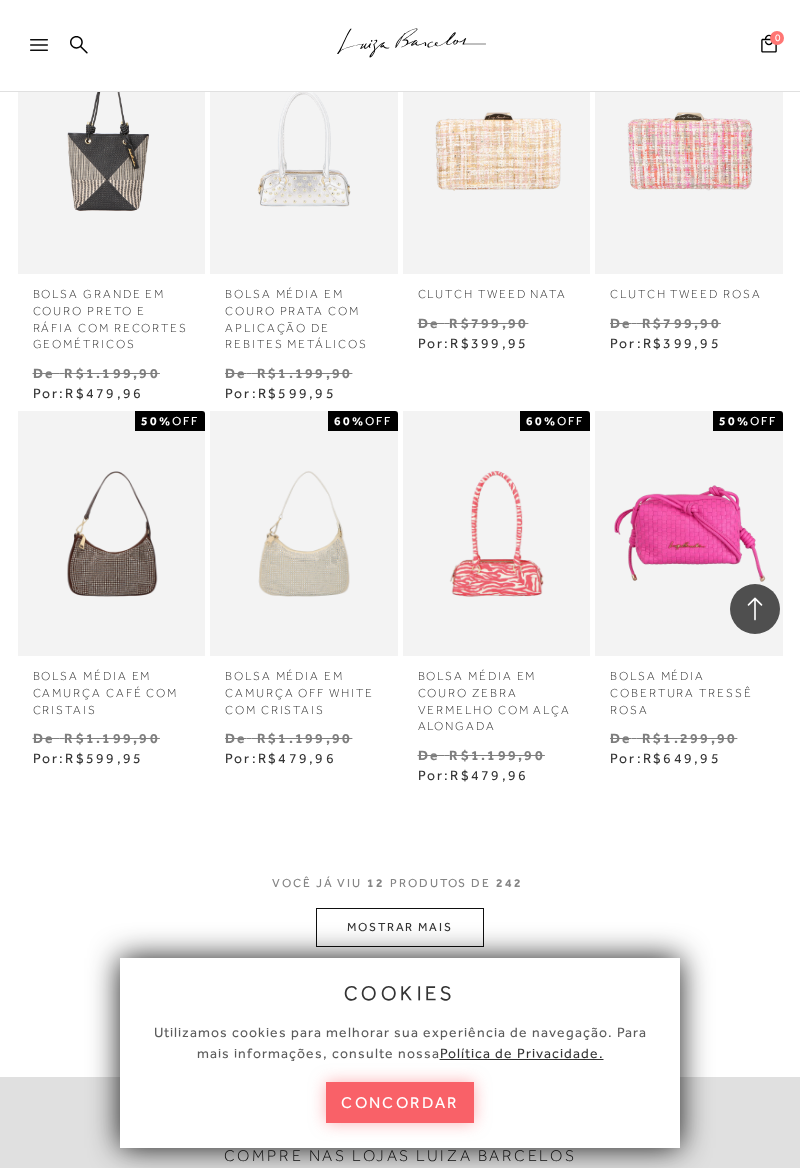 click on "MOSTRAR MAIS" at bounding box center (400, 927) 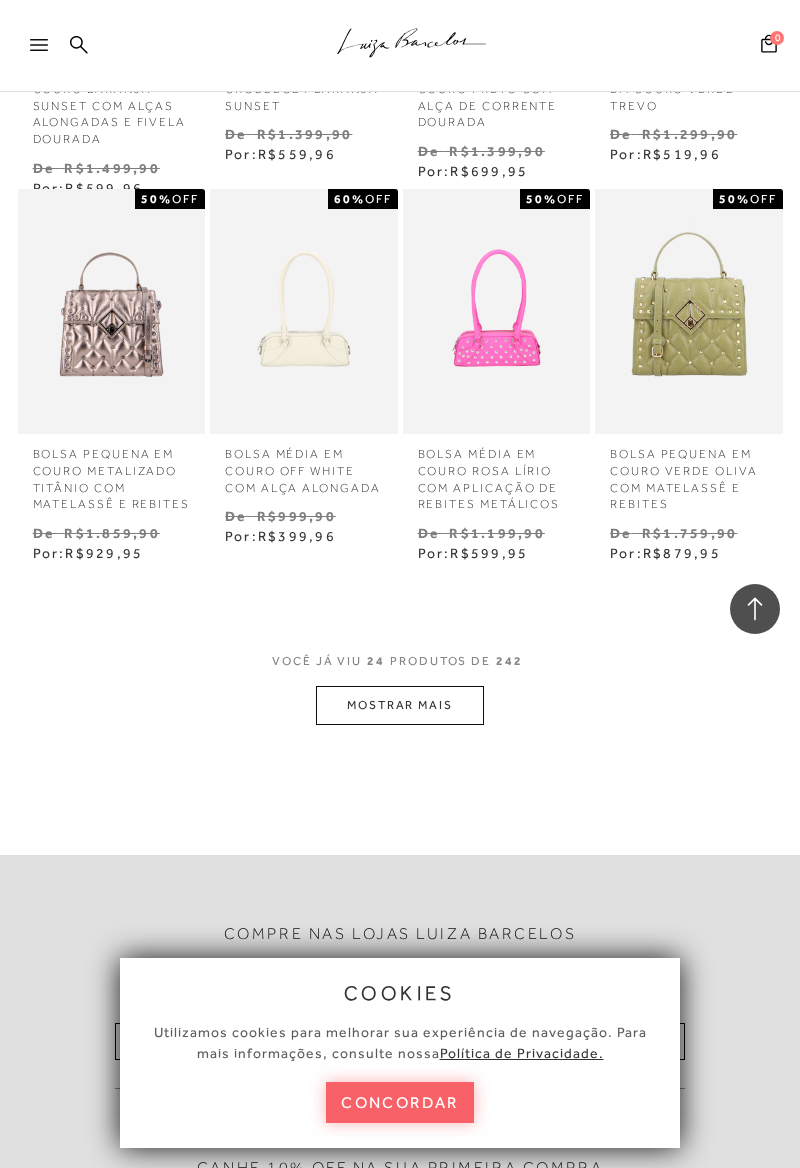 scroll, scrollTop: 2036, scrollLeft: 0, axis: vertical 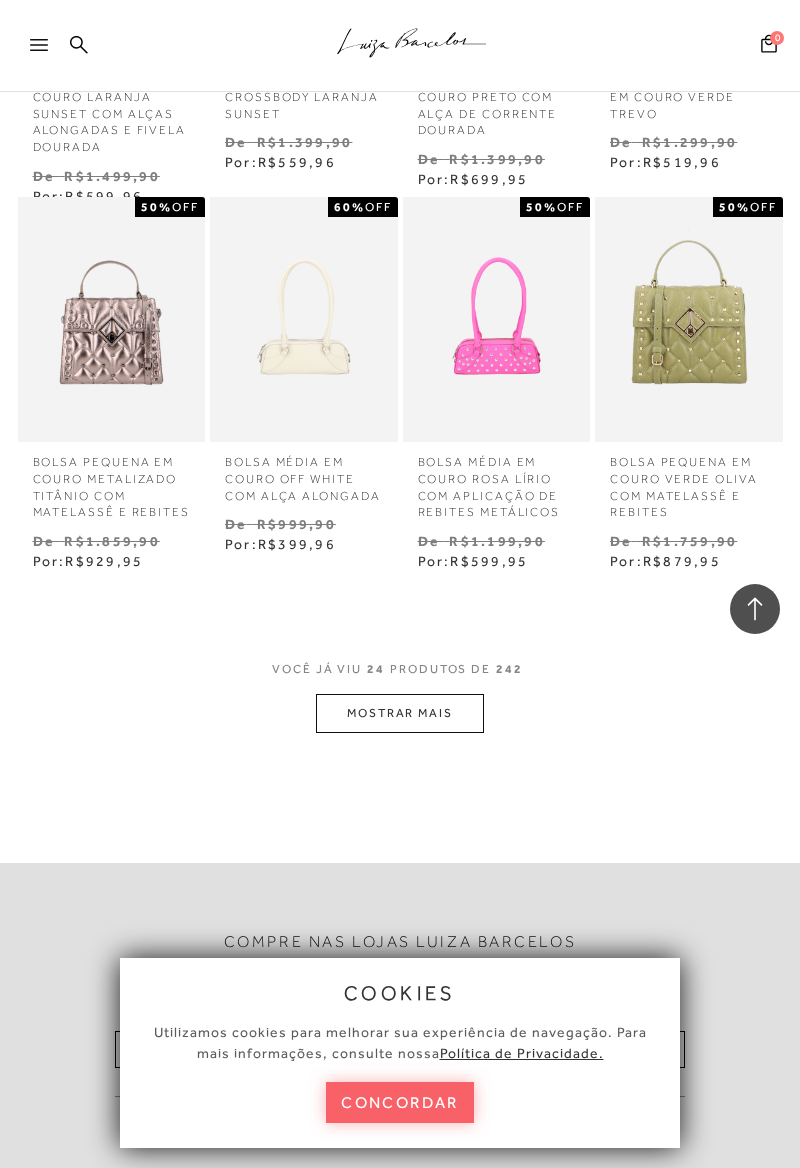 click on "MOSTRAR MAIS" at bounding box center [400, 713] 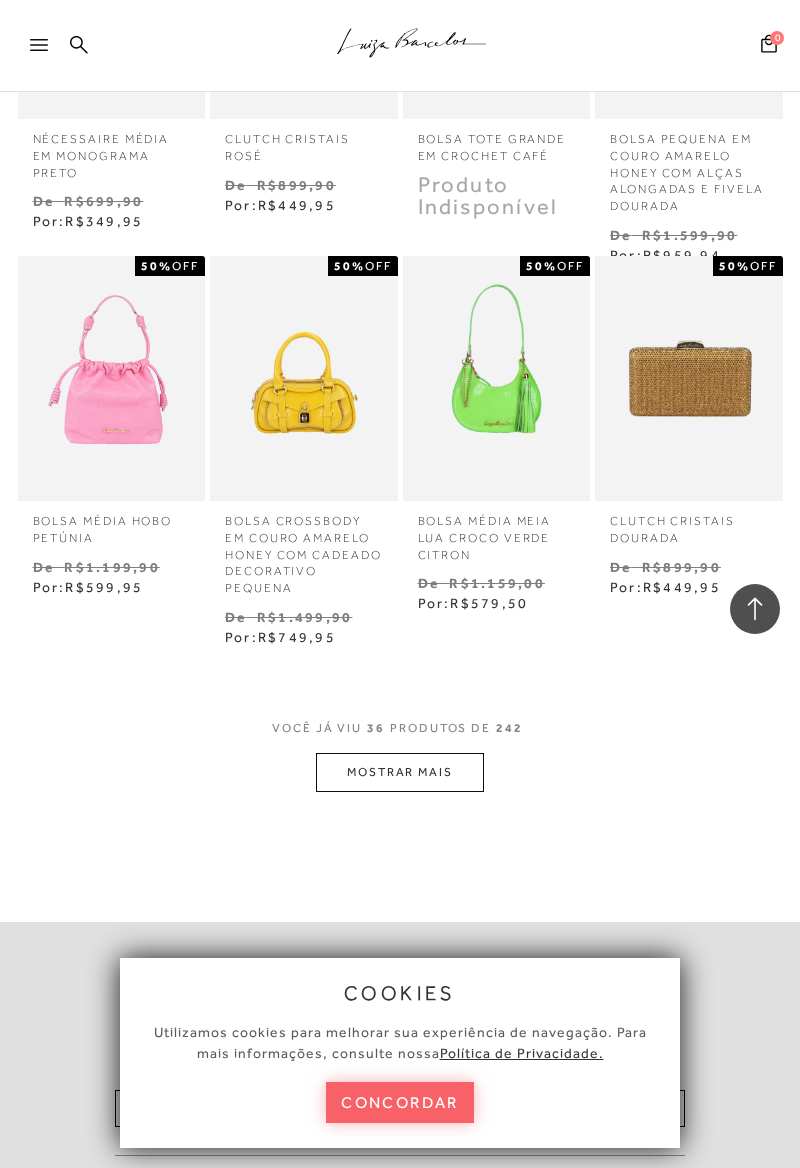 scroll, scrollTop: 3137, scrollLeft: 0, axis: vertical 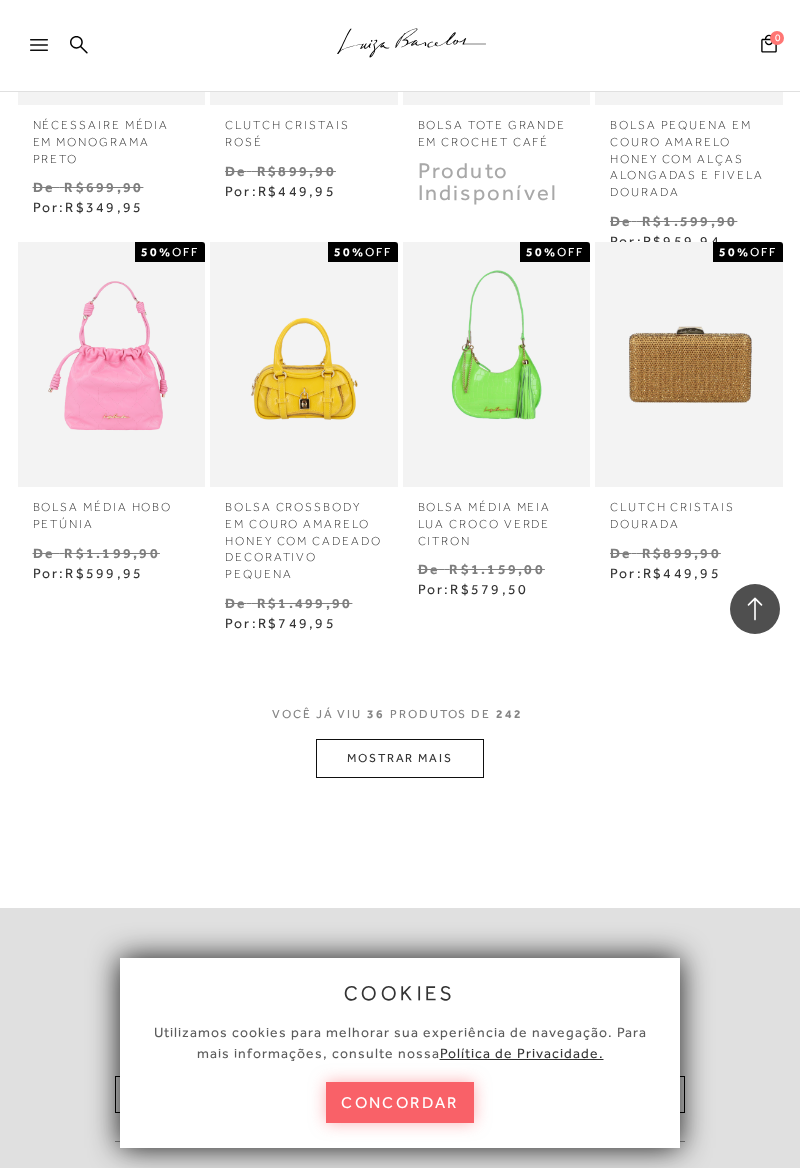 click on "Home
Categoria
Outlet até 80%
Bolsas
[NUMBER] de [NUMBER] itens
Ordenar
Padrão Estoque" at bounding box center [400, -1108] 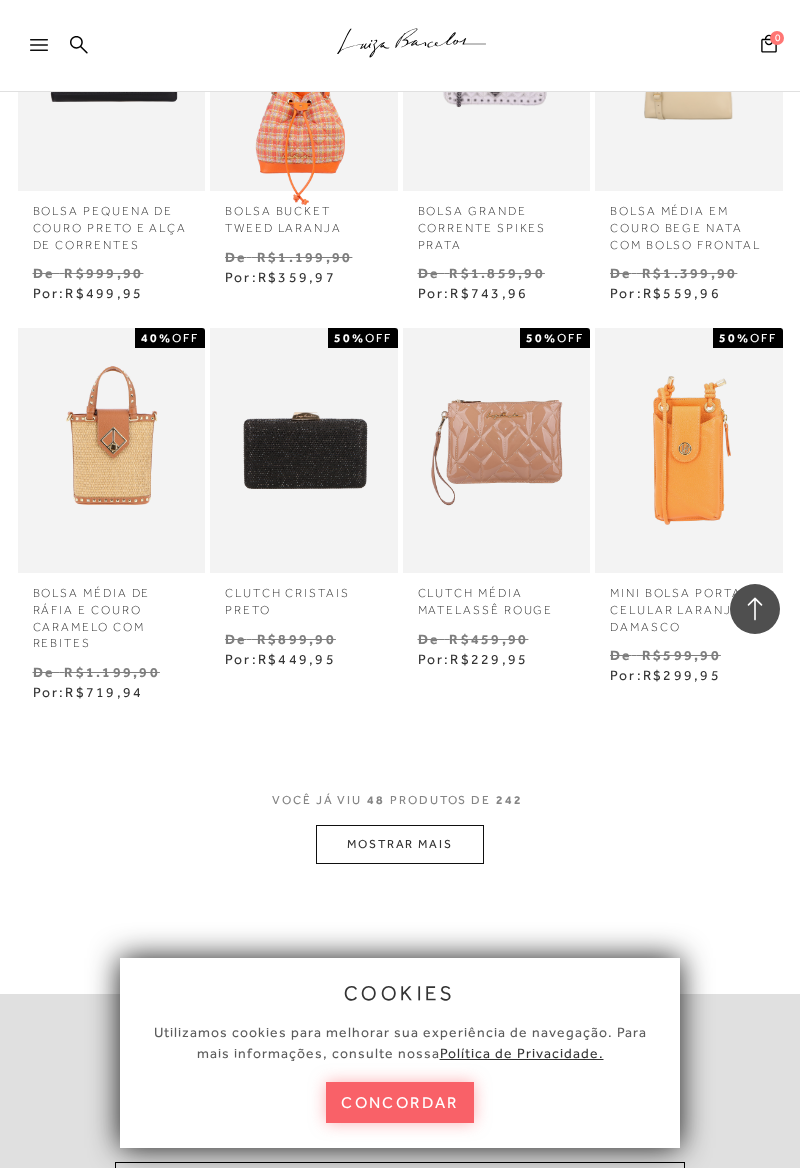 scroll, scrollTop: 4186, scrollLeft: 0, axis: vertical 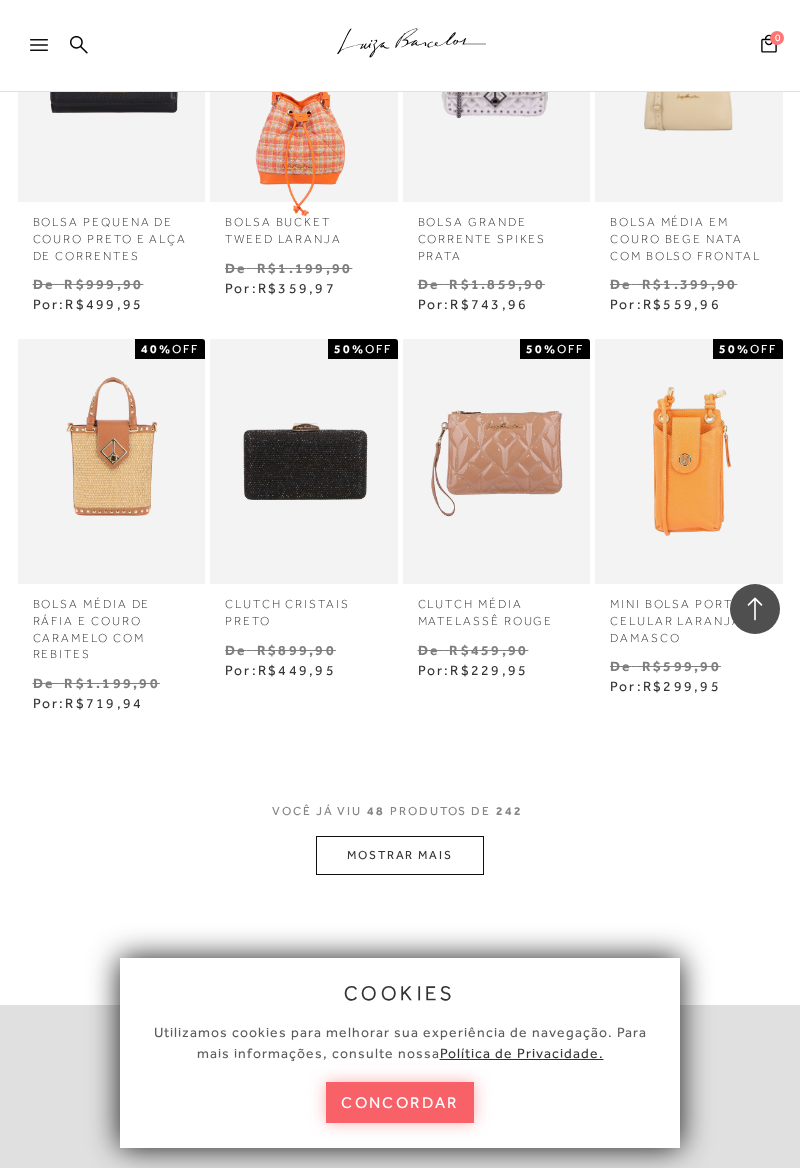 click on "VOCÊ JÁ VIU  [NUMBER]   PRODUTOS DE  [NUMBER]" at bounding box center [400, 818] 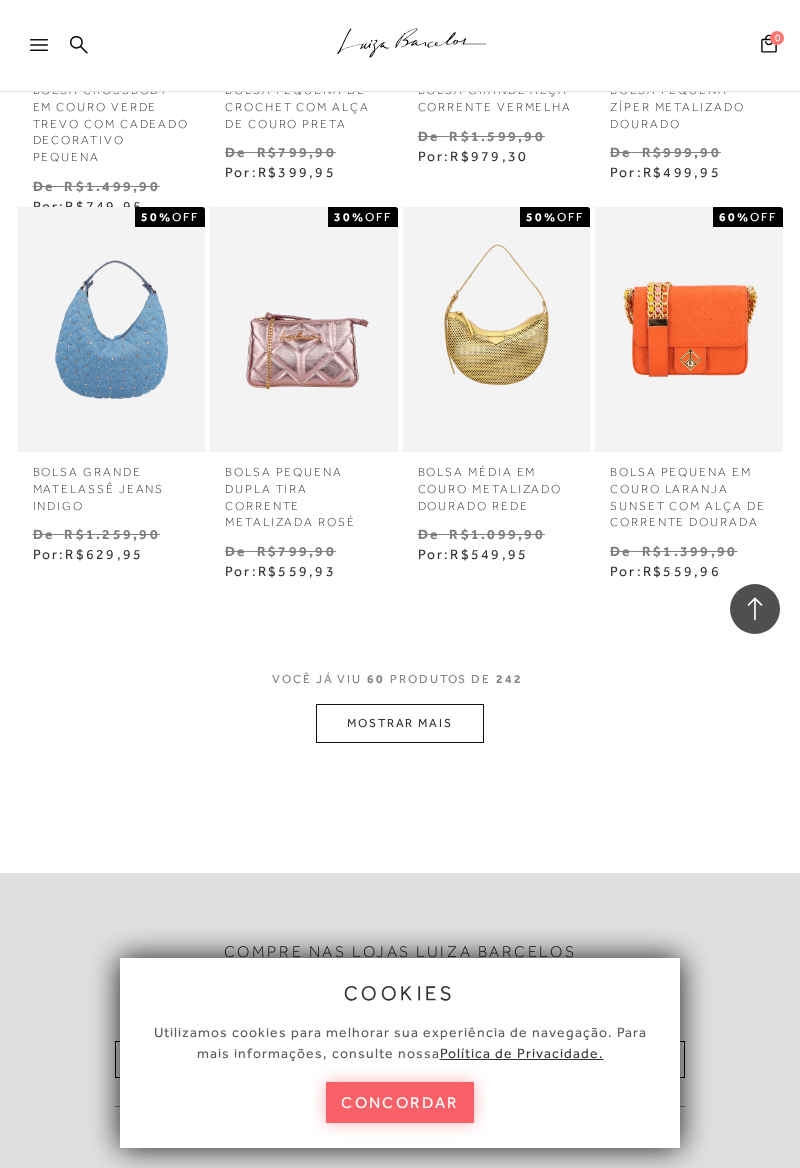scroll, scrollTop: 5466, scrollLeft: 0, axis: vertical 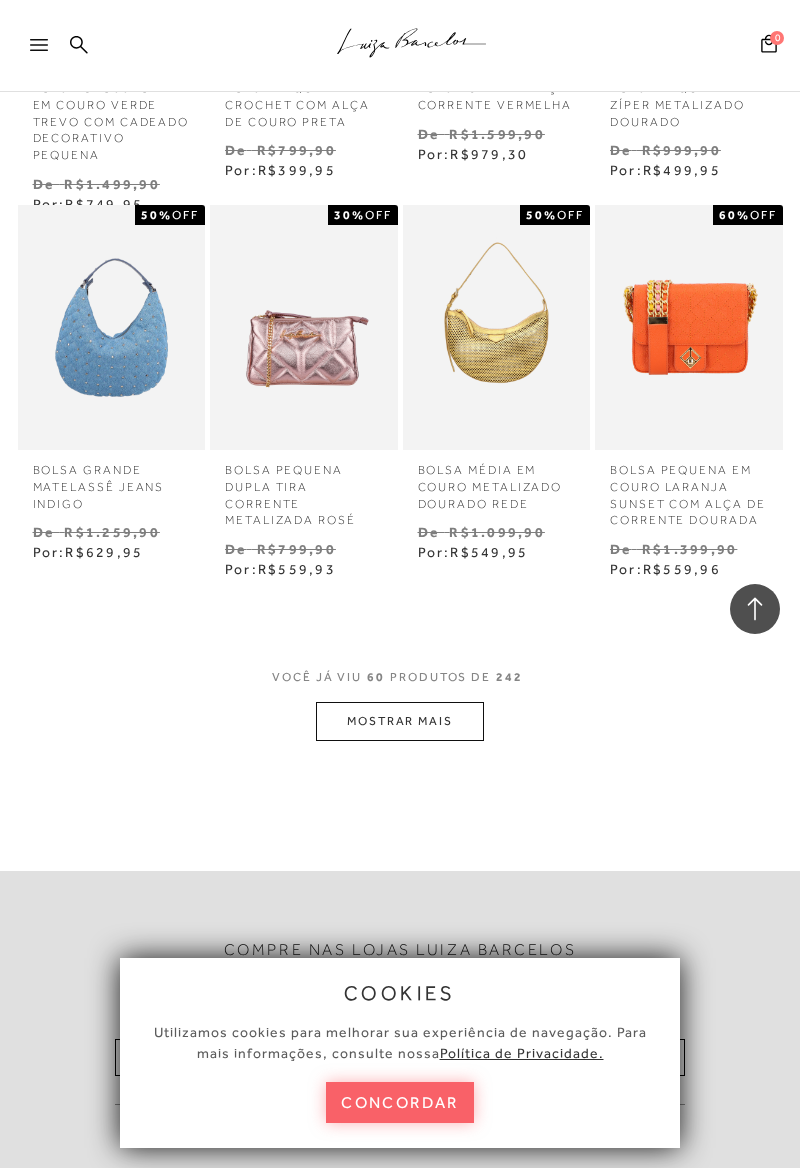 click on "MOSTRAR MAIS" at bounding box center (400, 721) 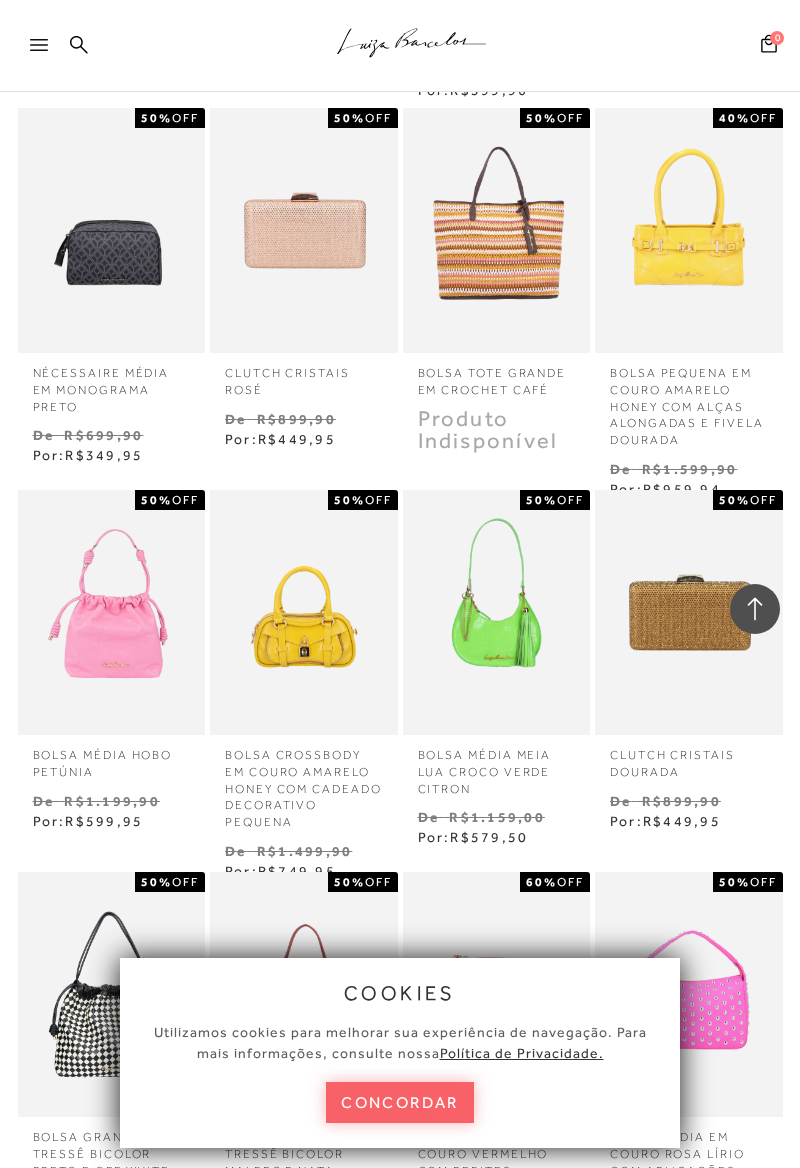 scroll, scrollTop: 2498, scrollLeft: 0, axis: vertical 